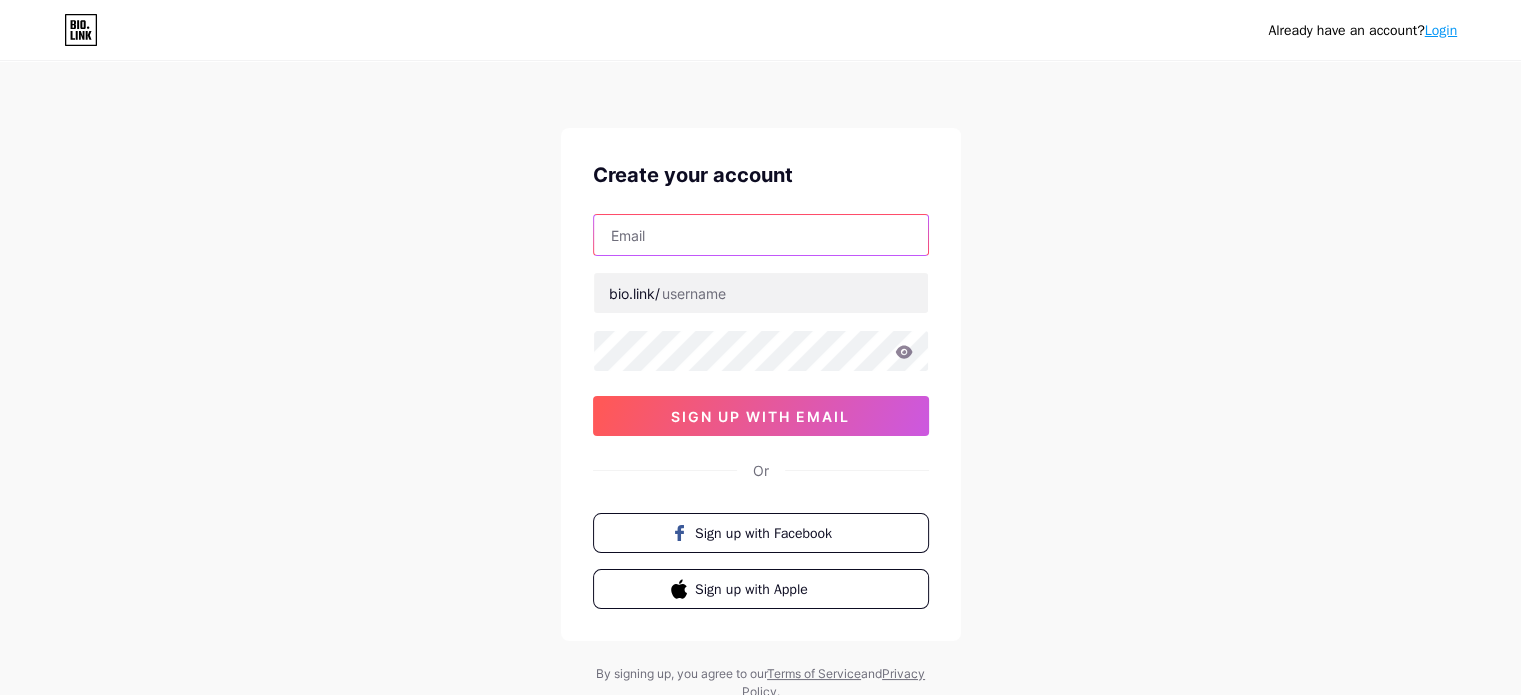 click at bounding box center [761, 235] 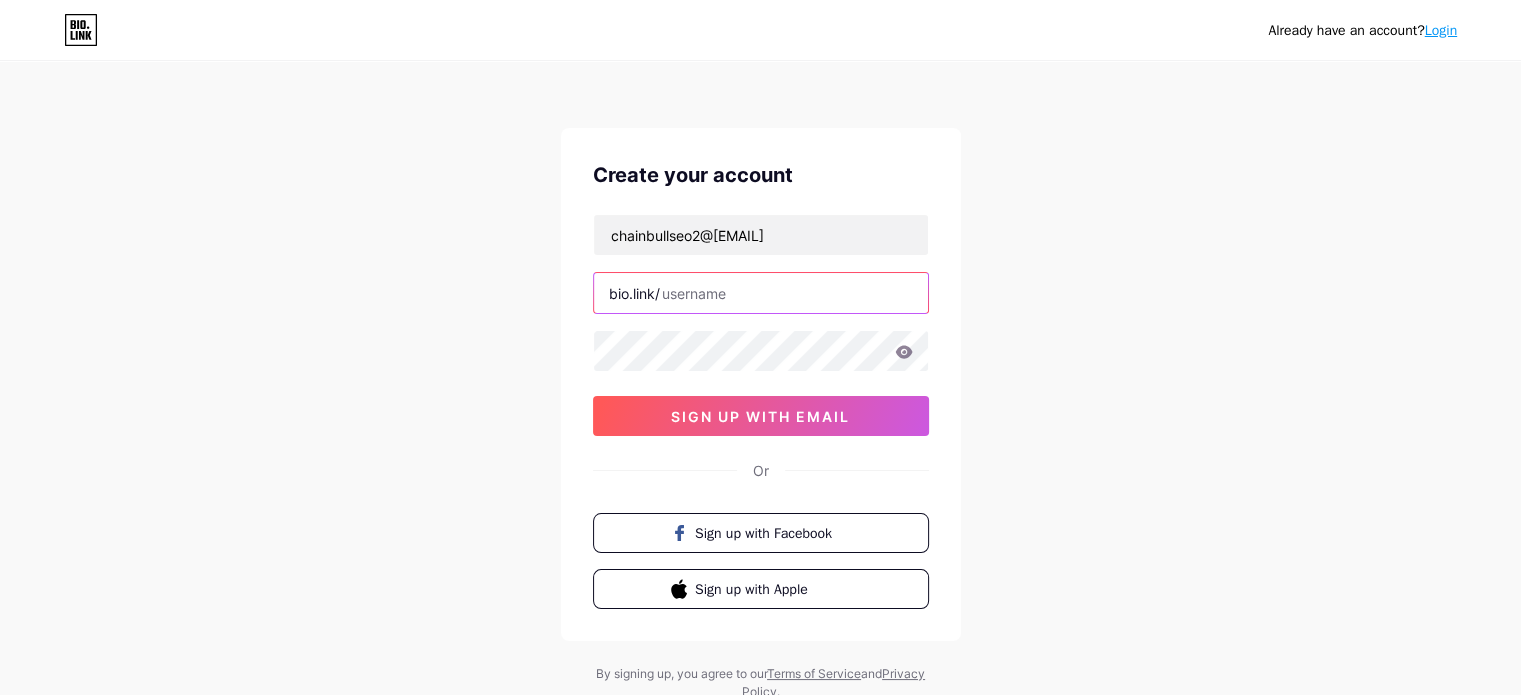 click at bounding box center [761, 293] 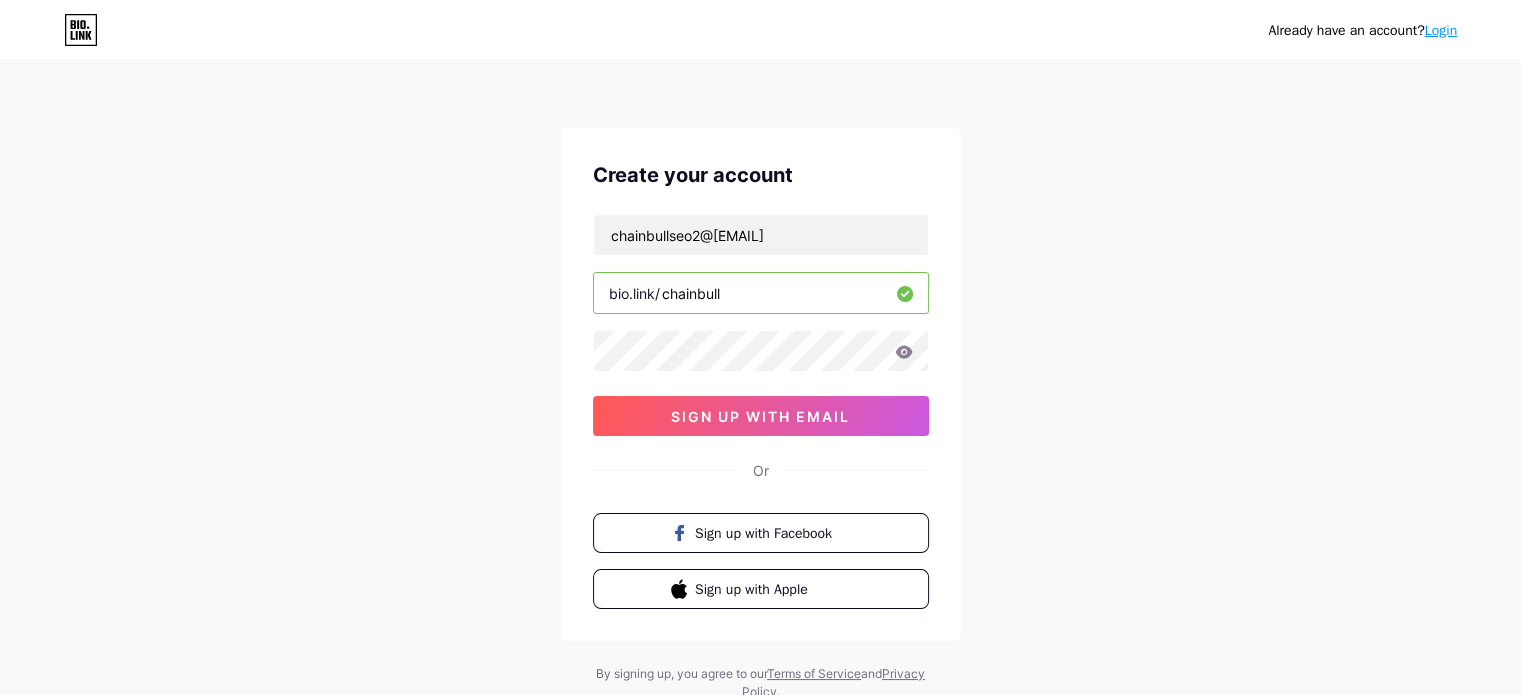 type on "chainbull" 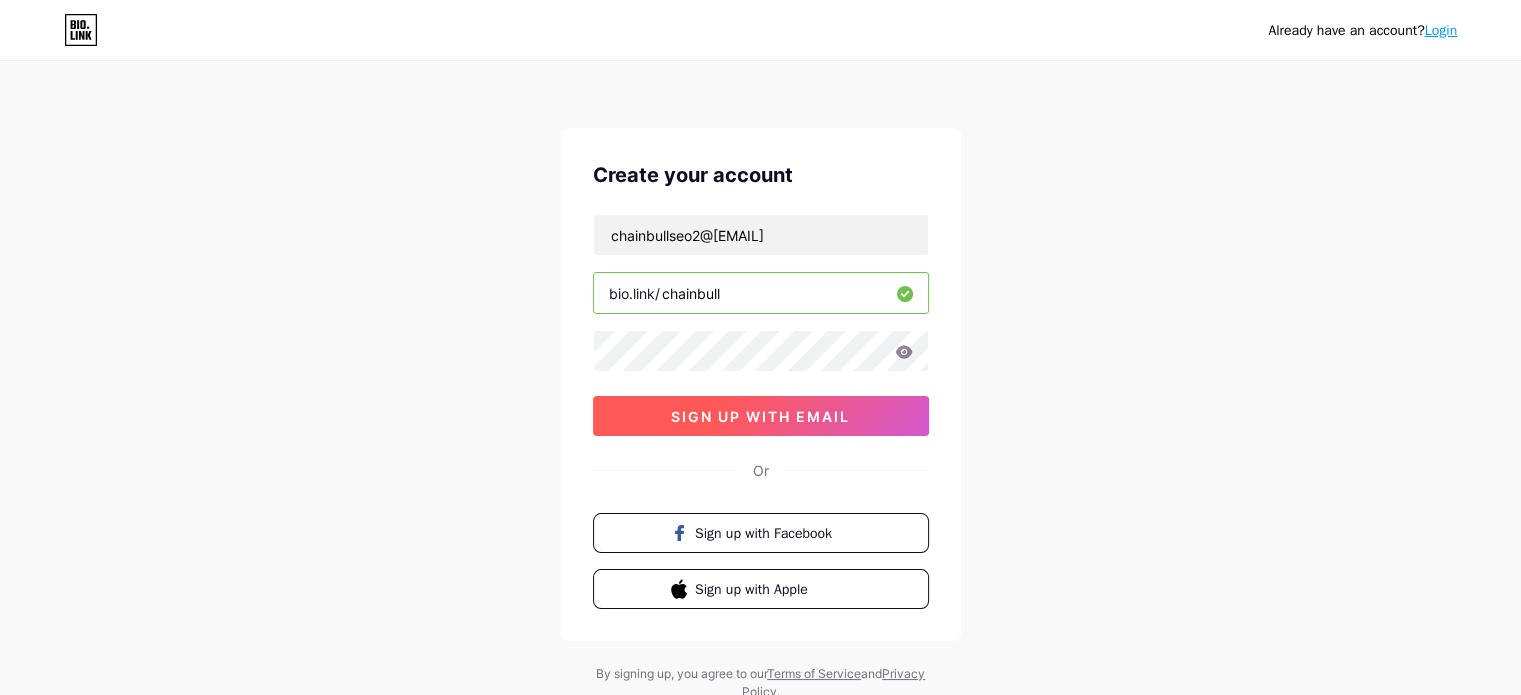 click on "sign up with email" at bounding box center (760, 416) 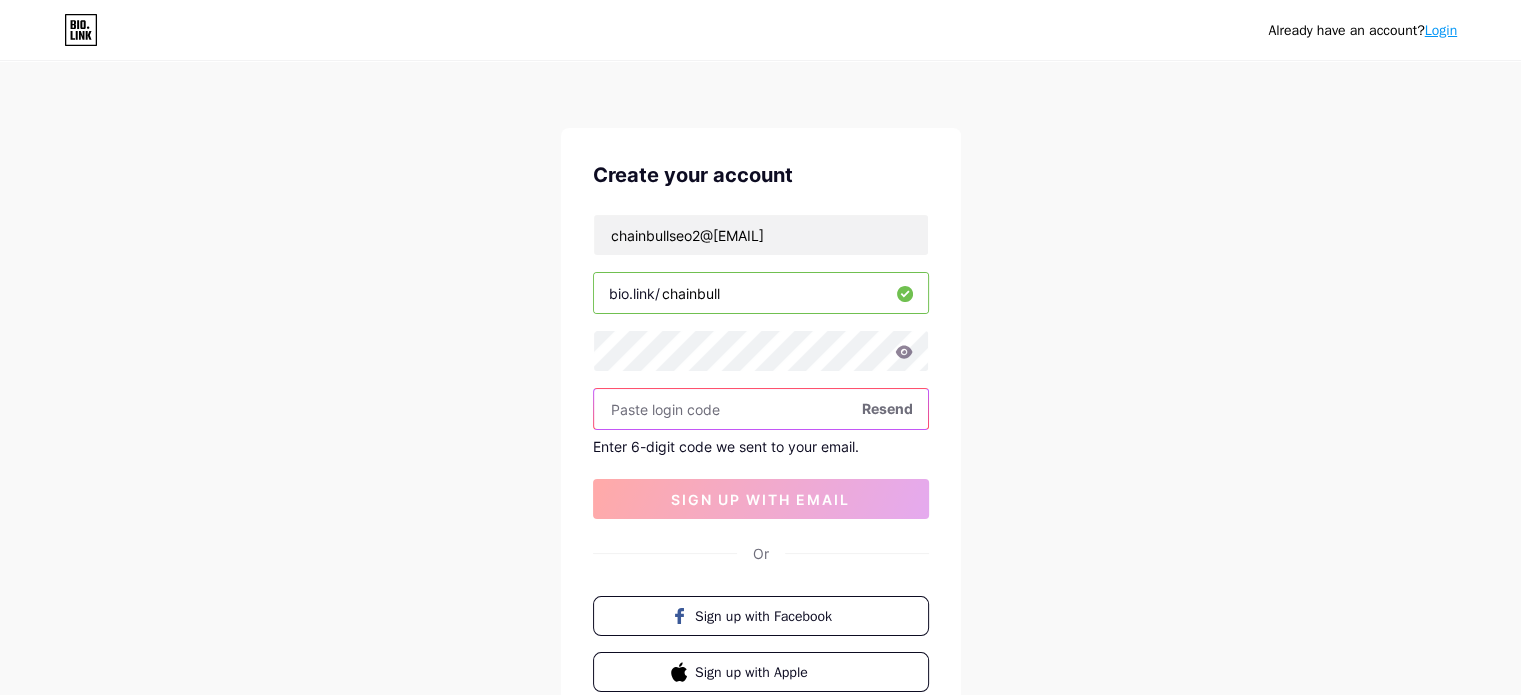 click at bounding box center (761, 409) 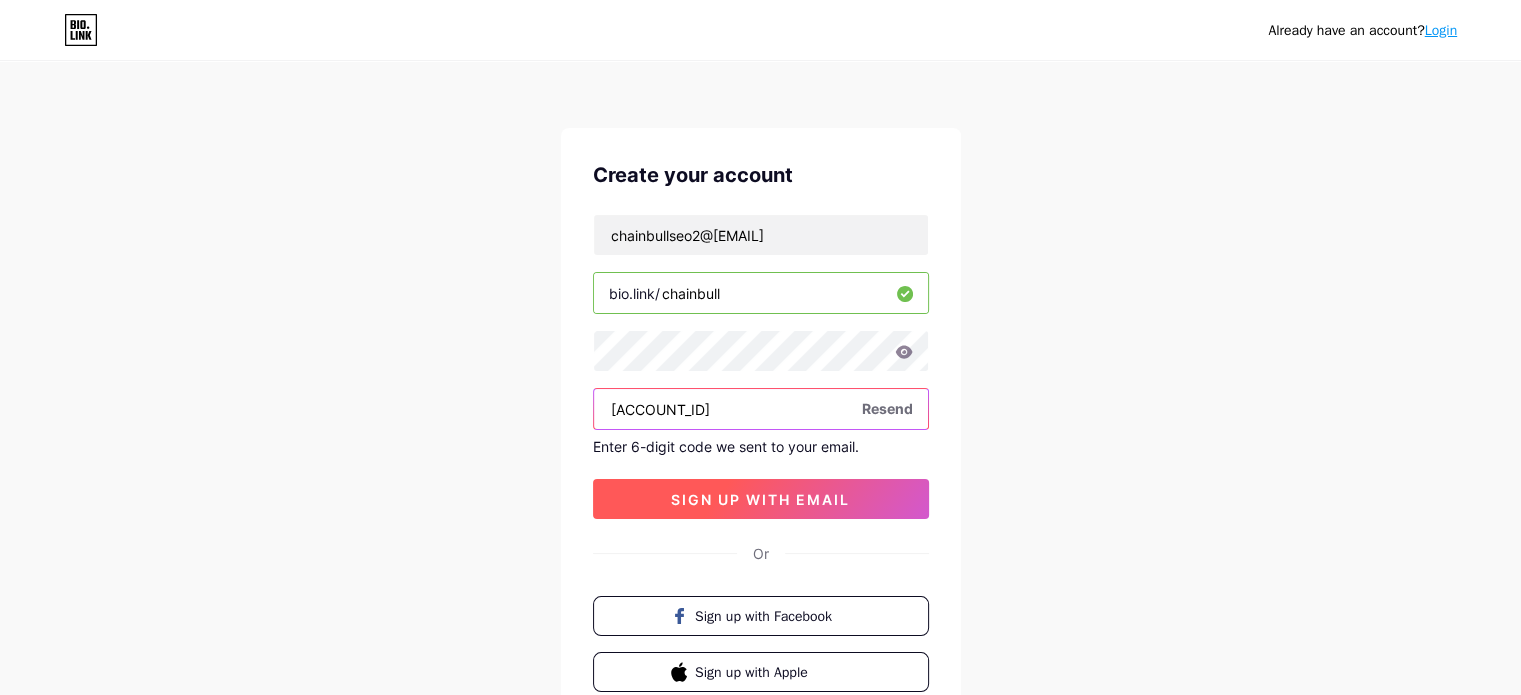 type on "[ACCOUNT_ID]" 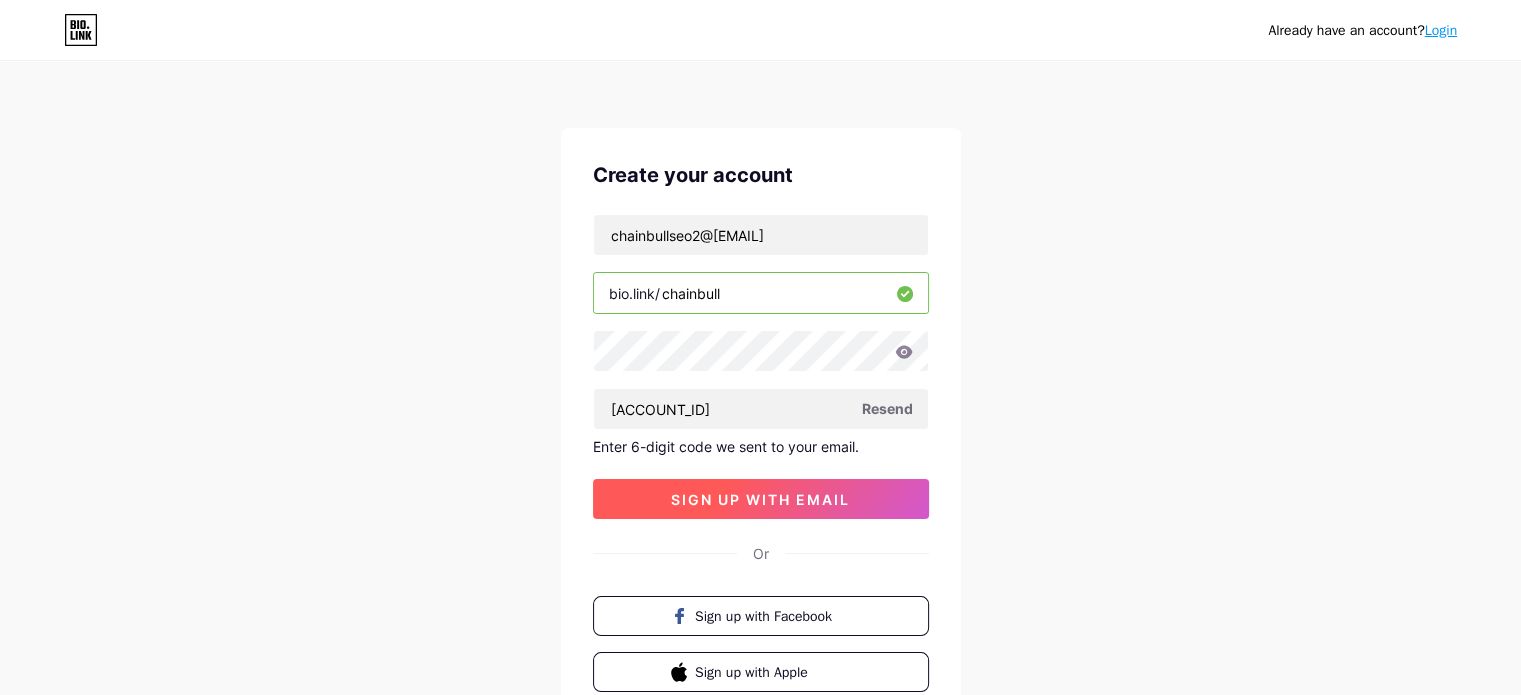 click on "sign up with email" at bounding box center [760, 499] 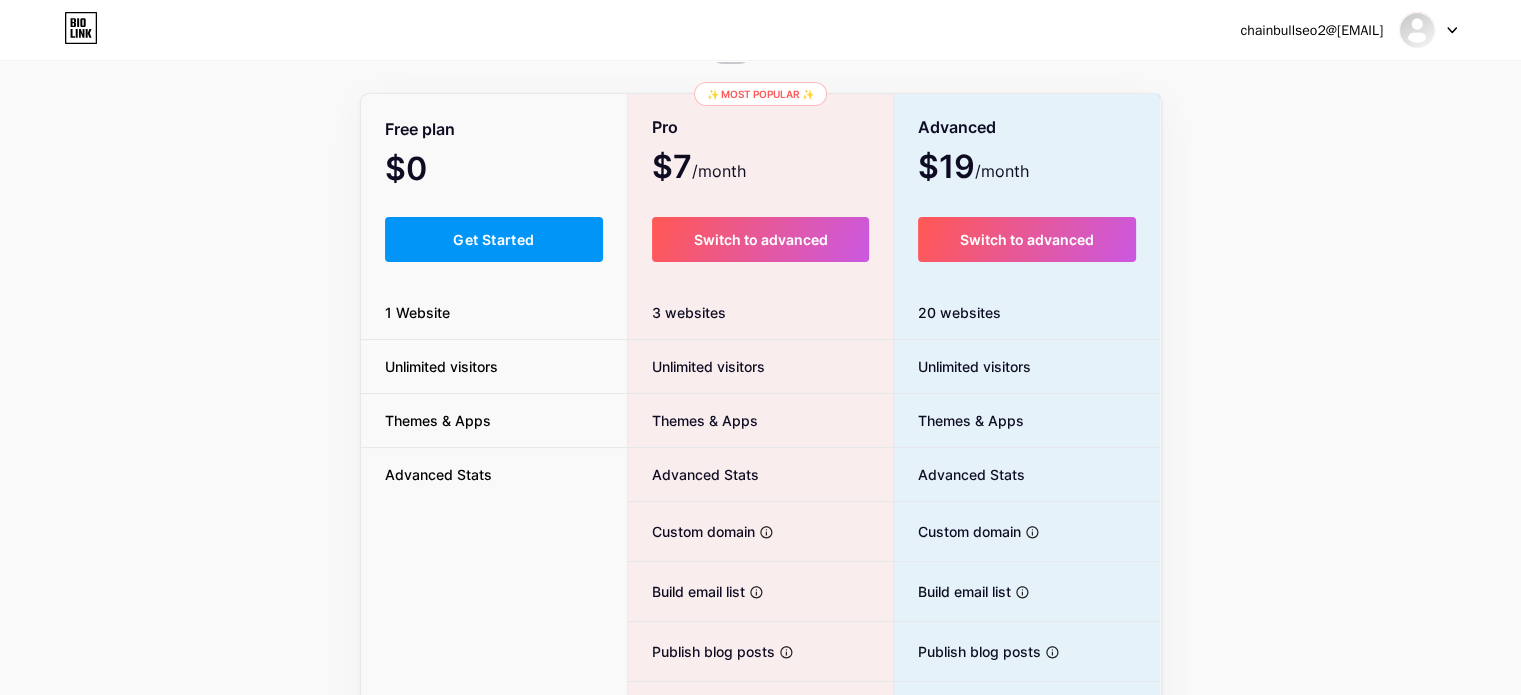 scroll, scrollTop: 0, scrollLeft: 0, axis: both 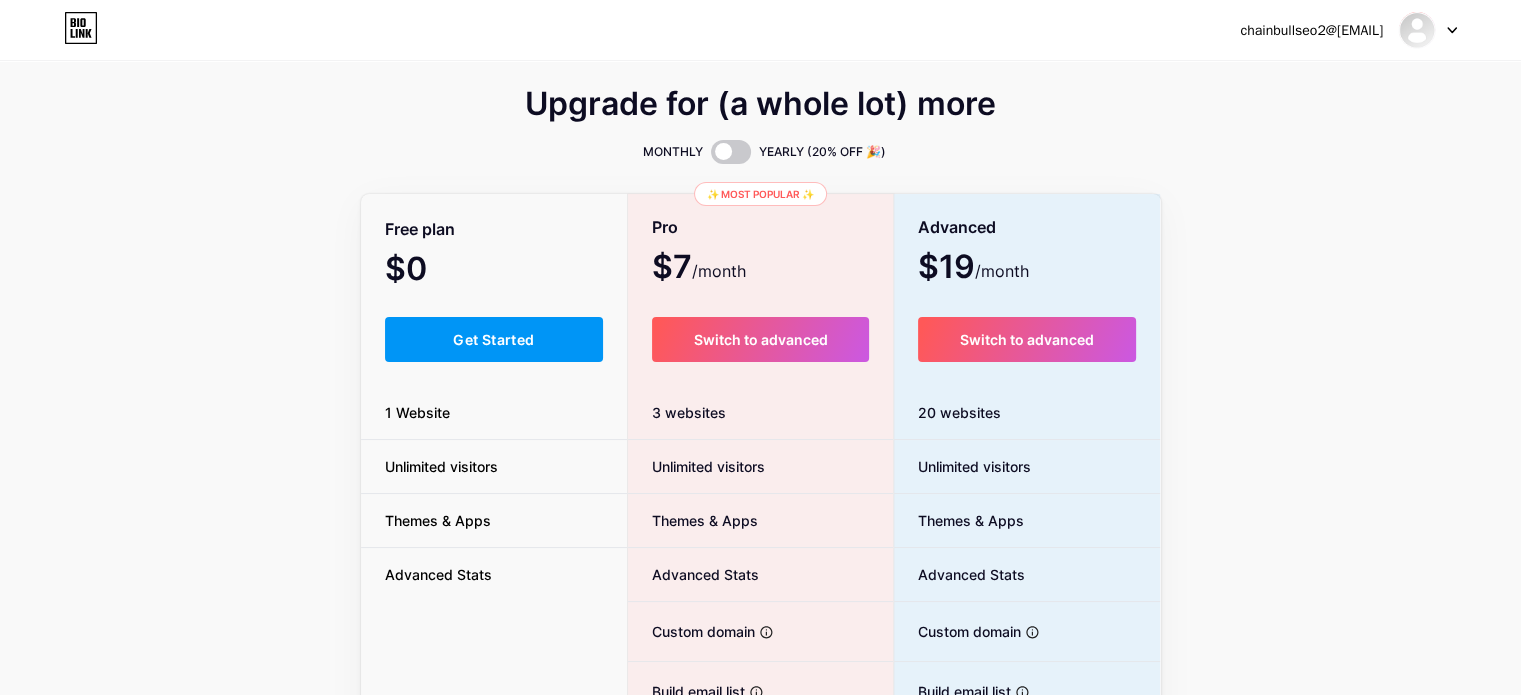 click on "Free plan   $0   /month   Get Started     1 Website Unlimited visitors Themes & Apps Advanced Stats" at bounding box center (494, 549) 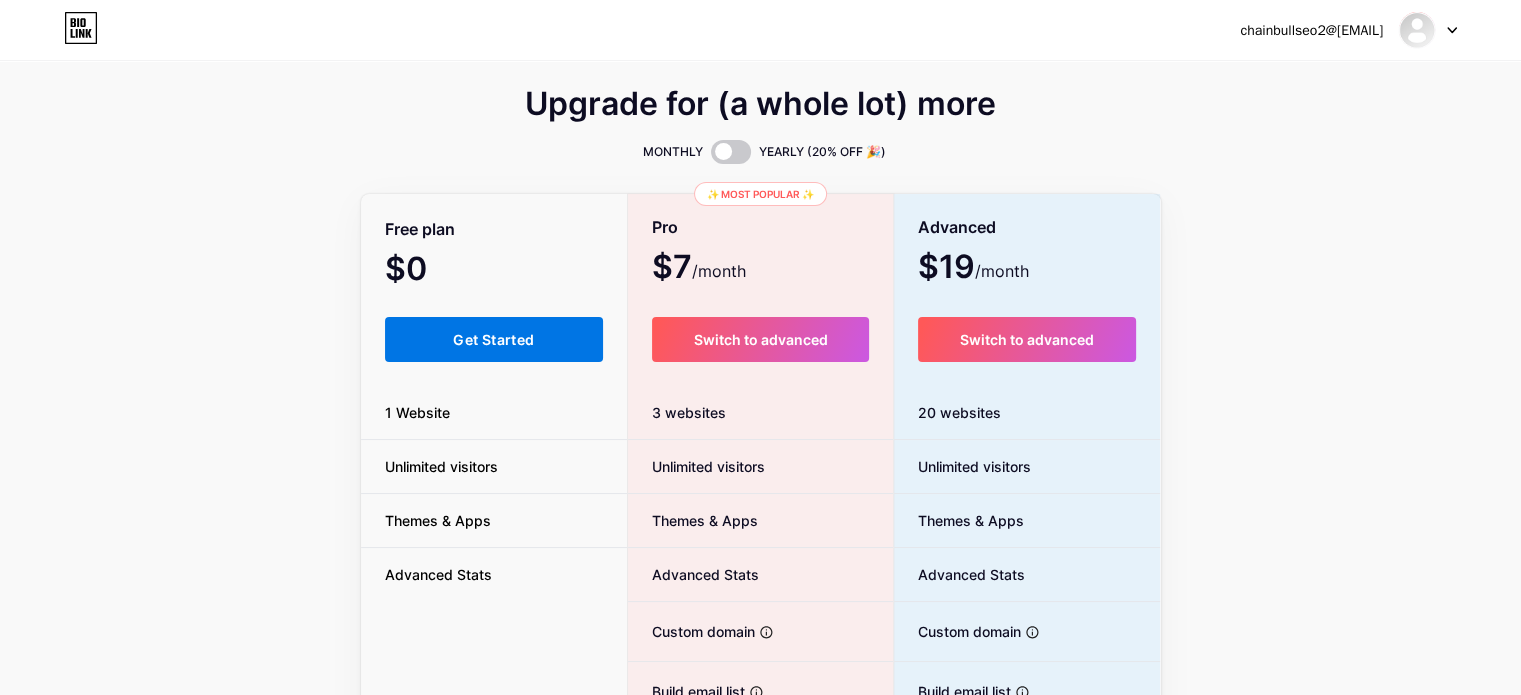 click on "Get Started" at bounding box center (493, 339) 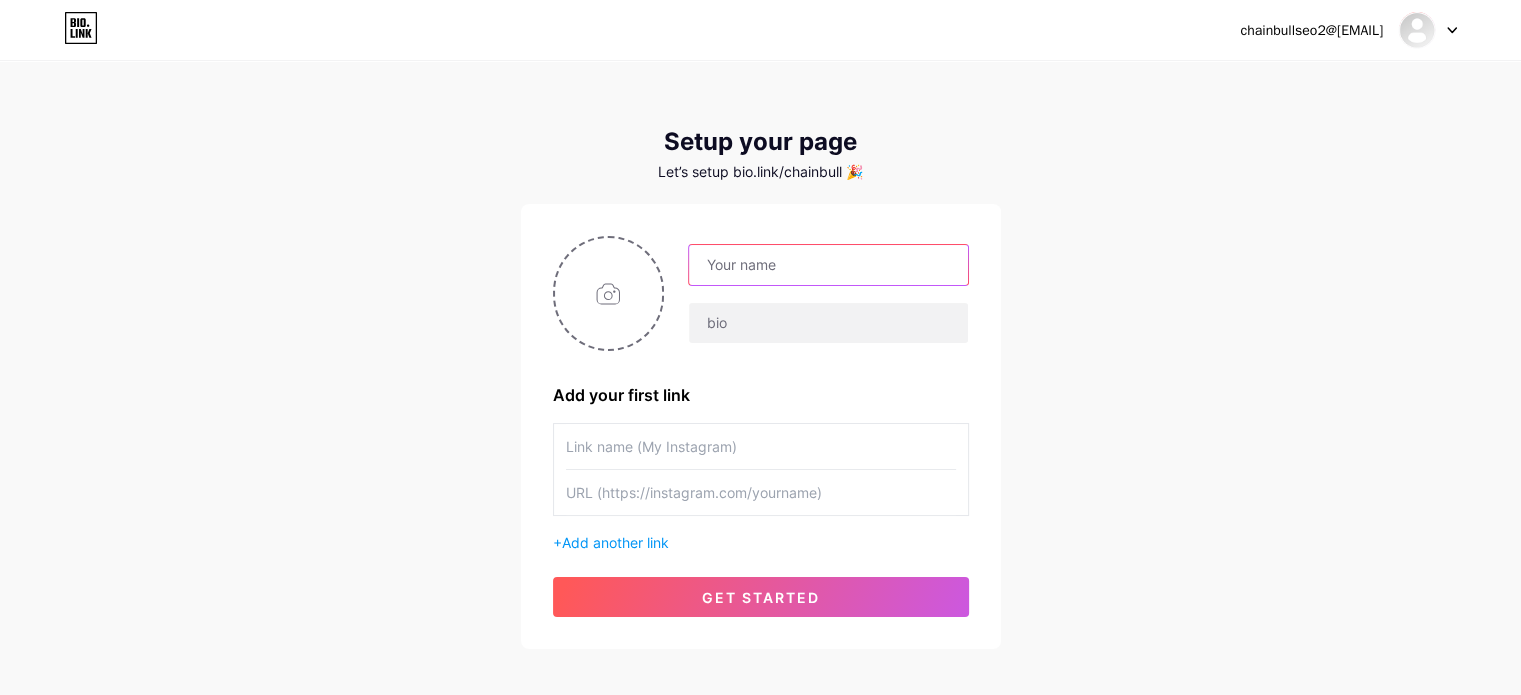 click at bounding box center (828, 265) 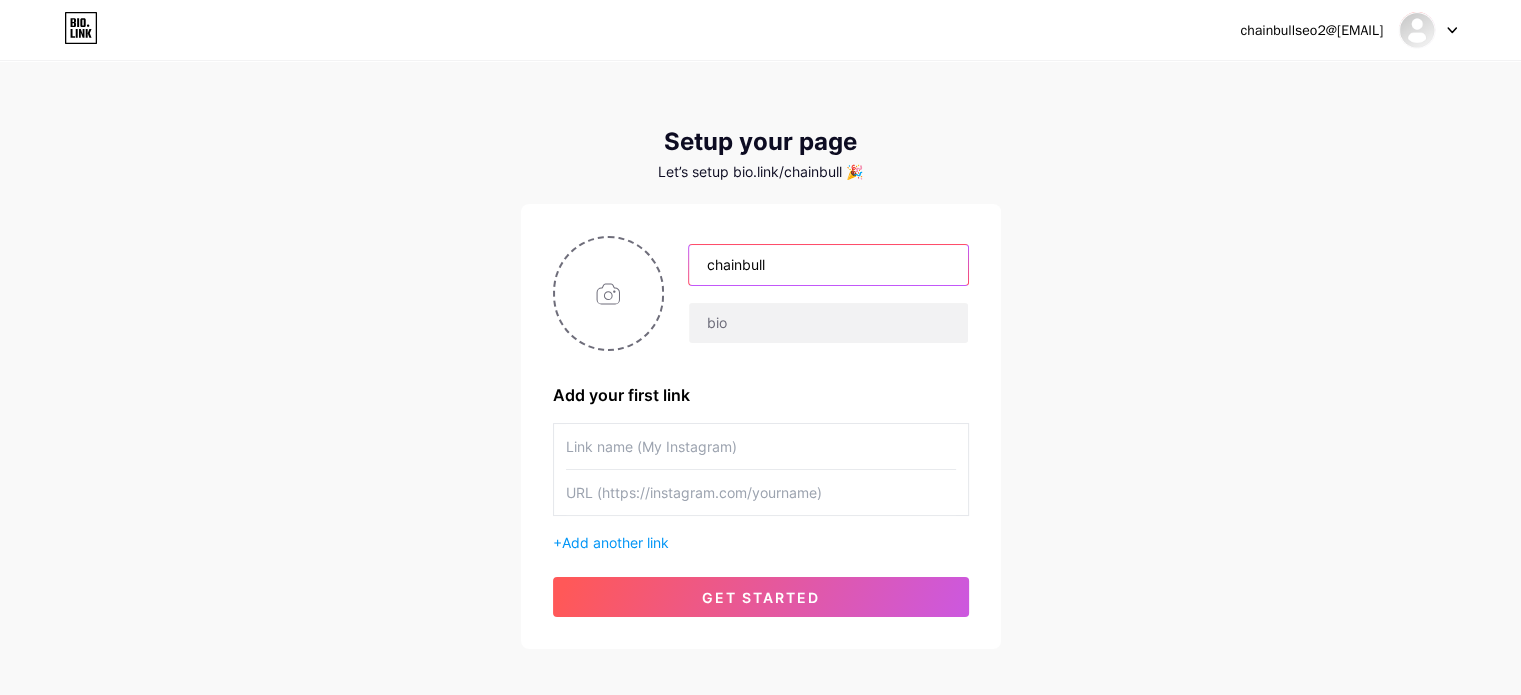 click on "chainbull" at bounding box center (828, 265) 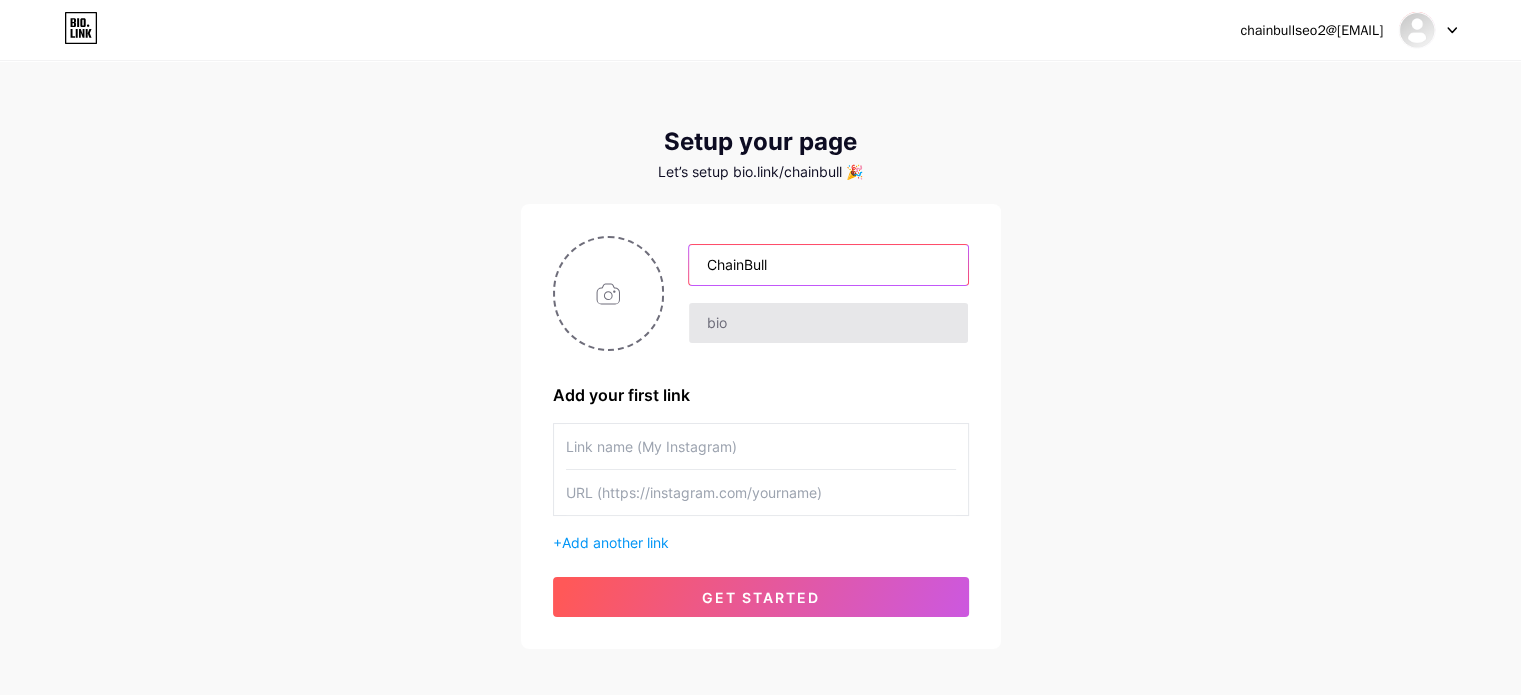 type on "ChainBull" 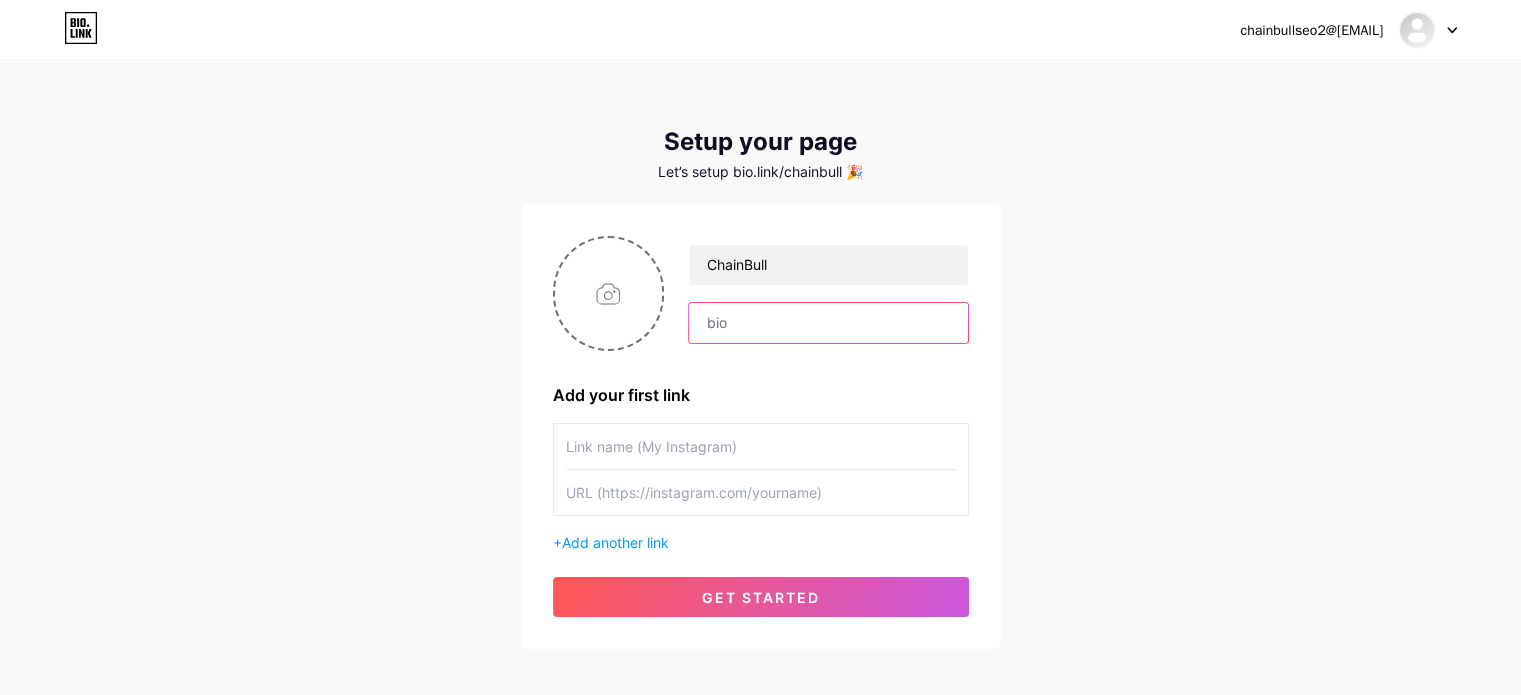click at bounding box center (828, 323) 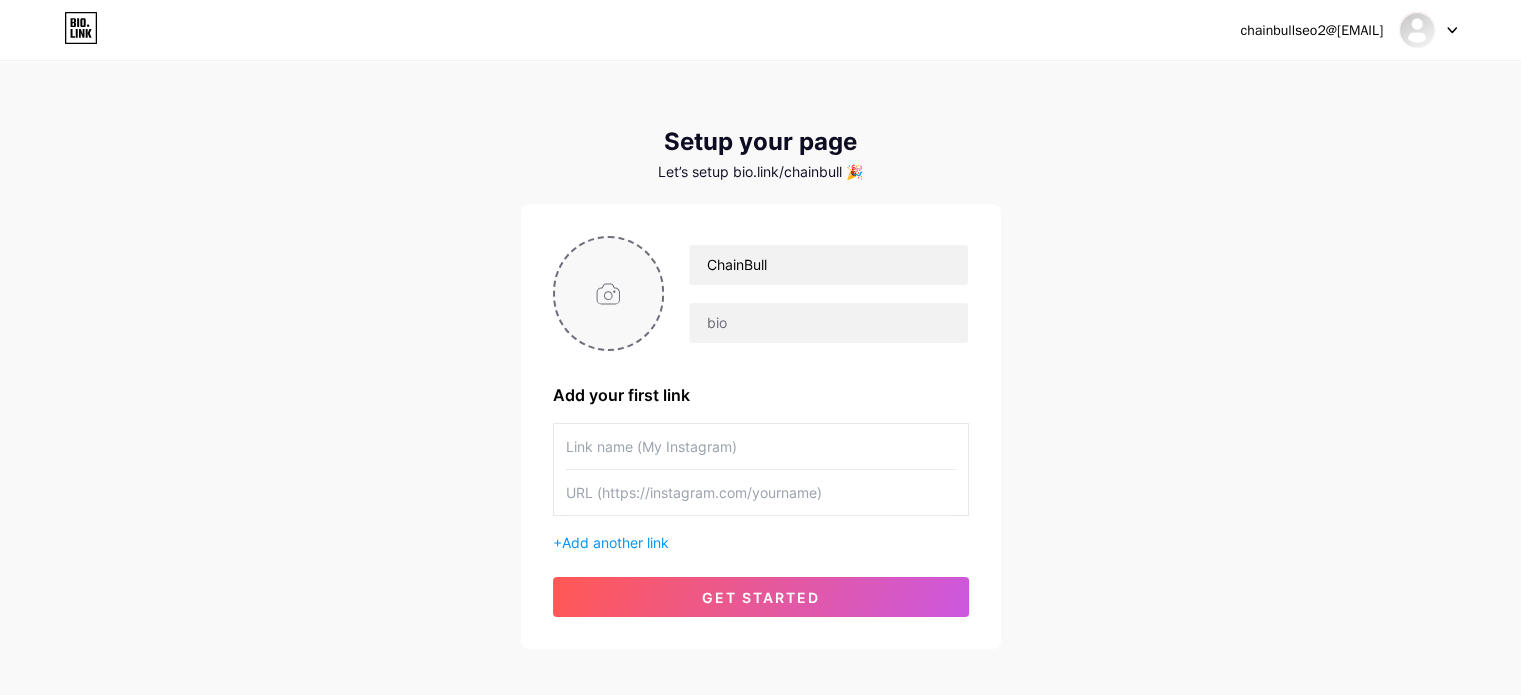 click at bounding box center (609, 293) 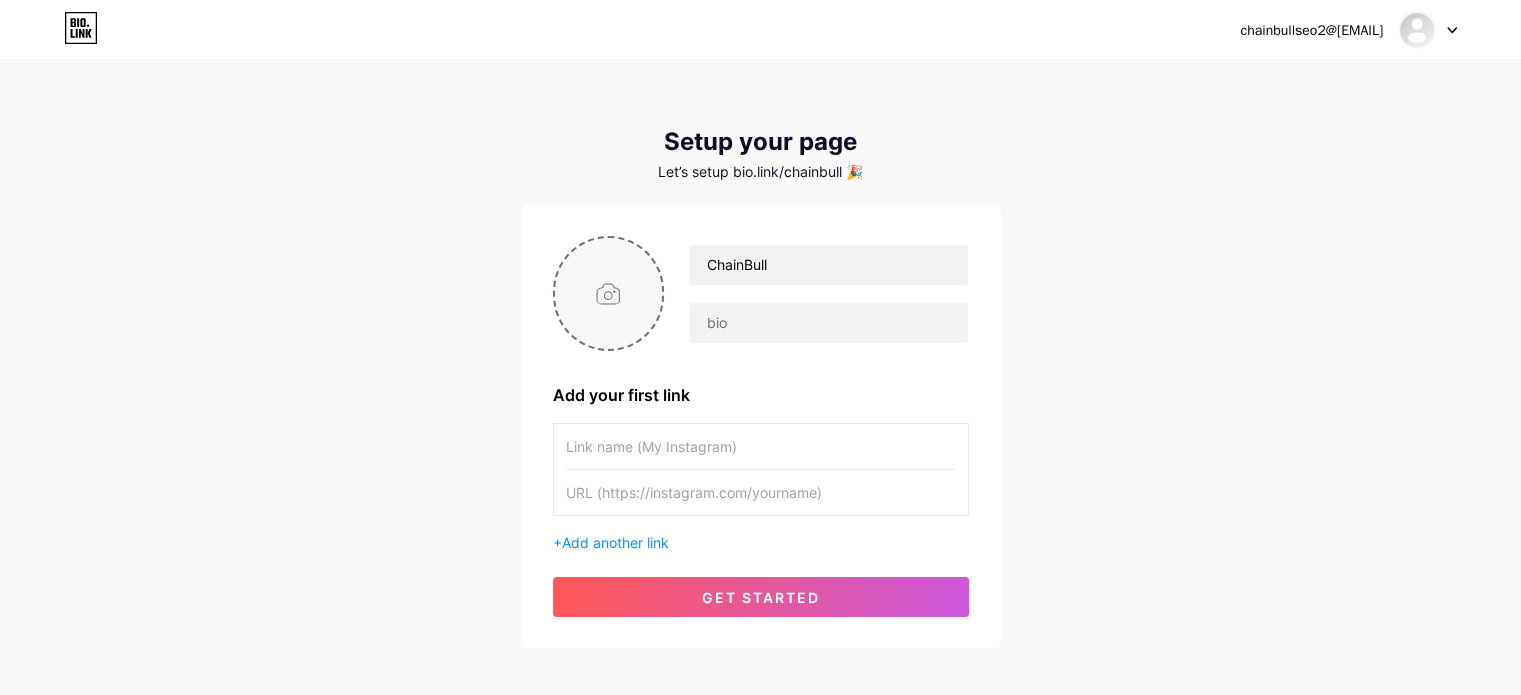 type on "C:\fakepath\chainbull logo.jpg" 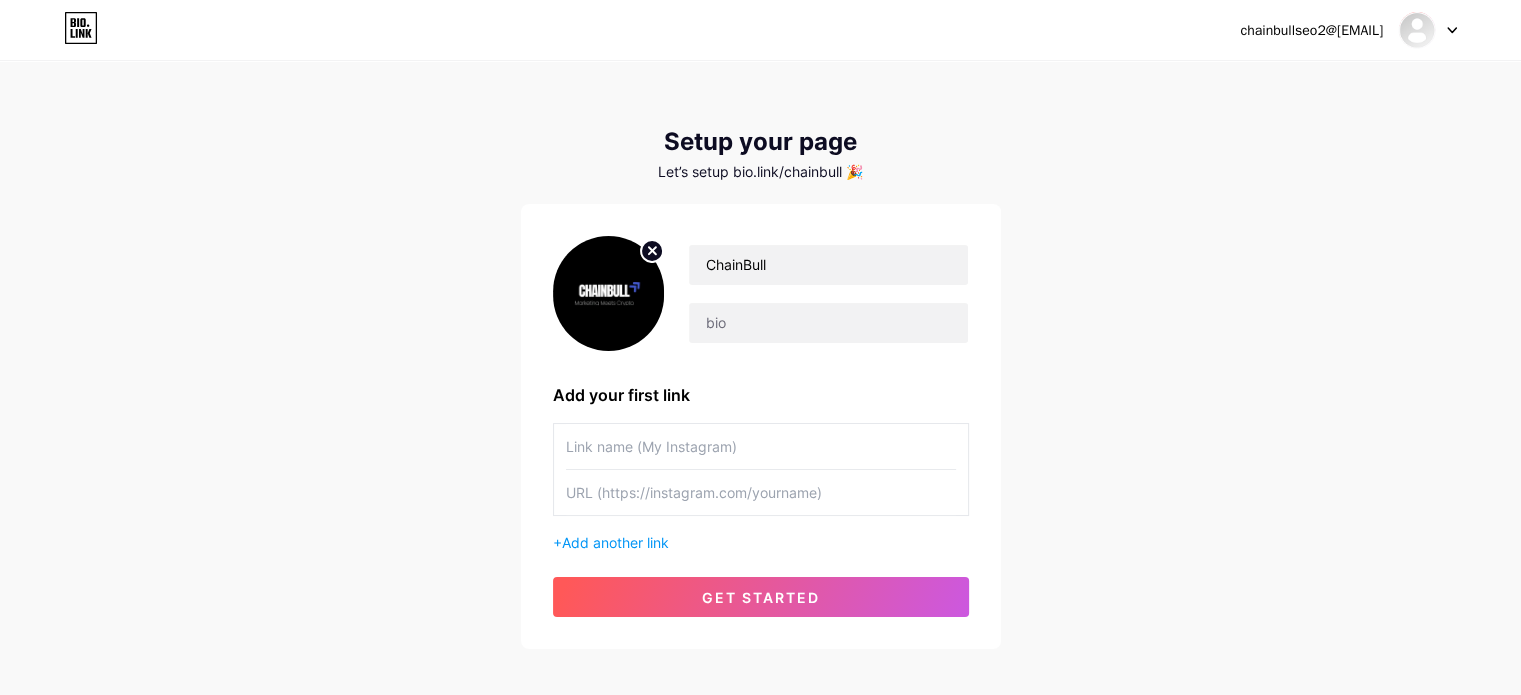 click at bounding box center (761, 446) 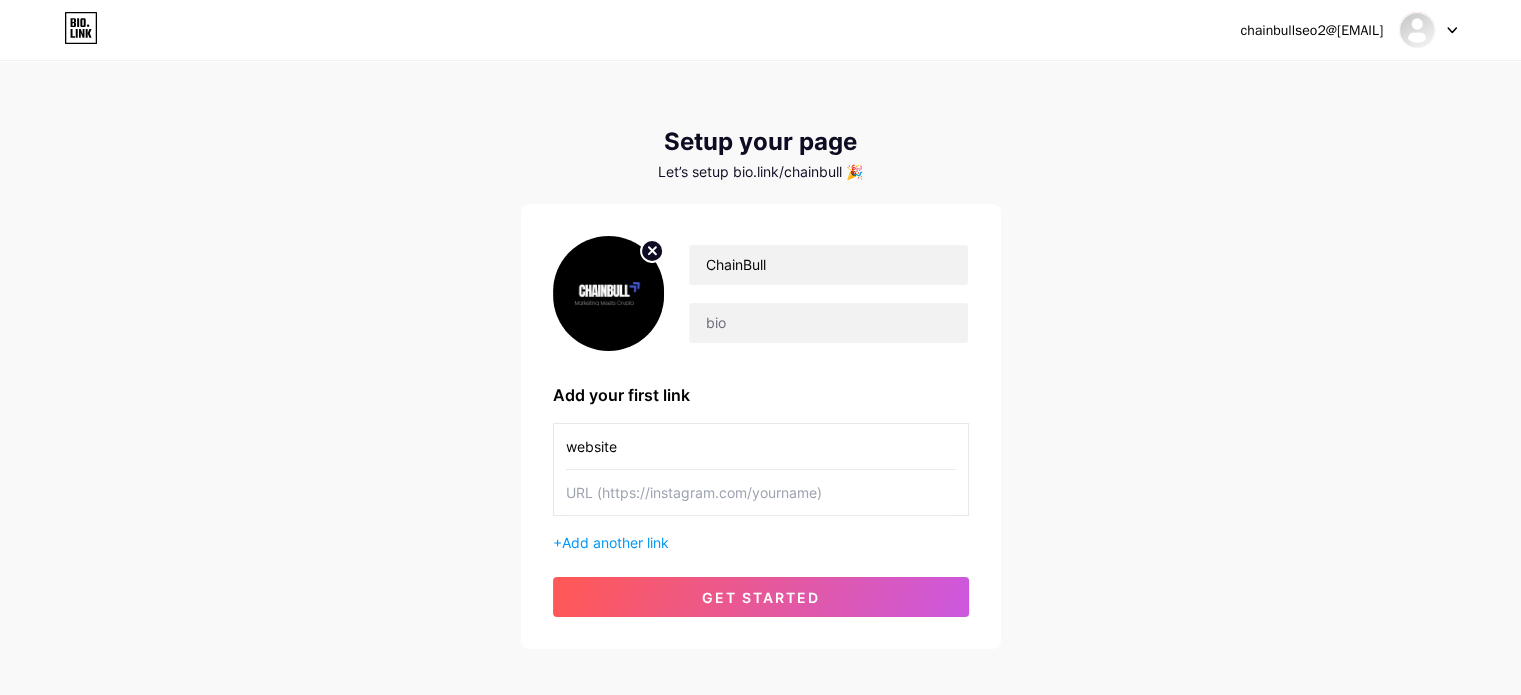 type on "website" 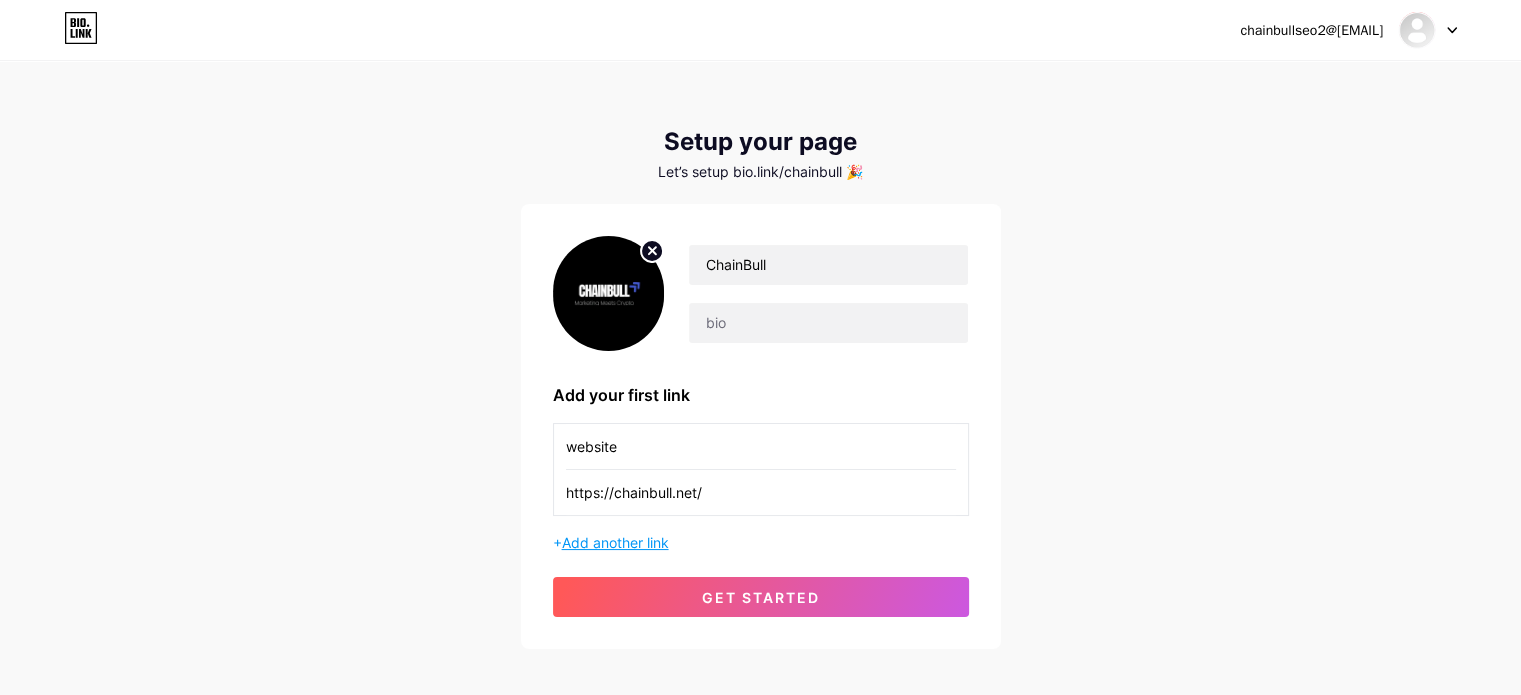 type on "https://chainbull.net/" 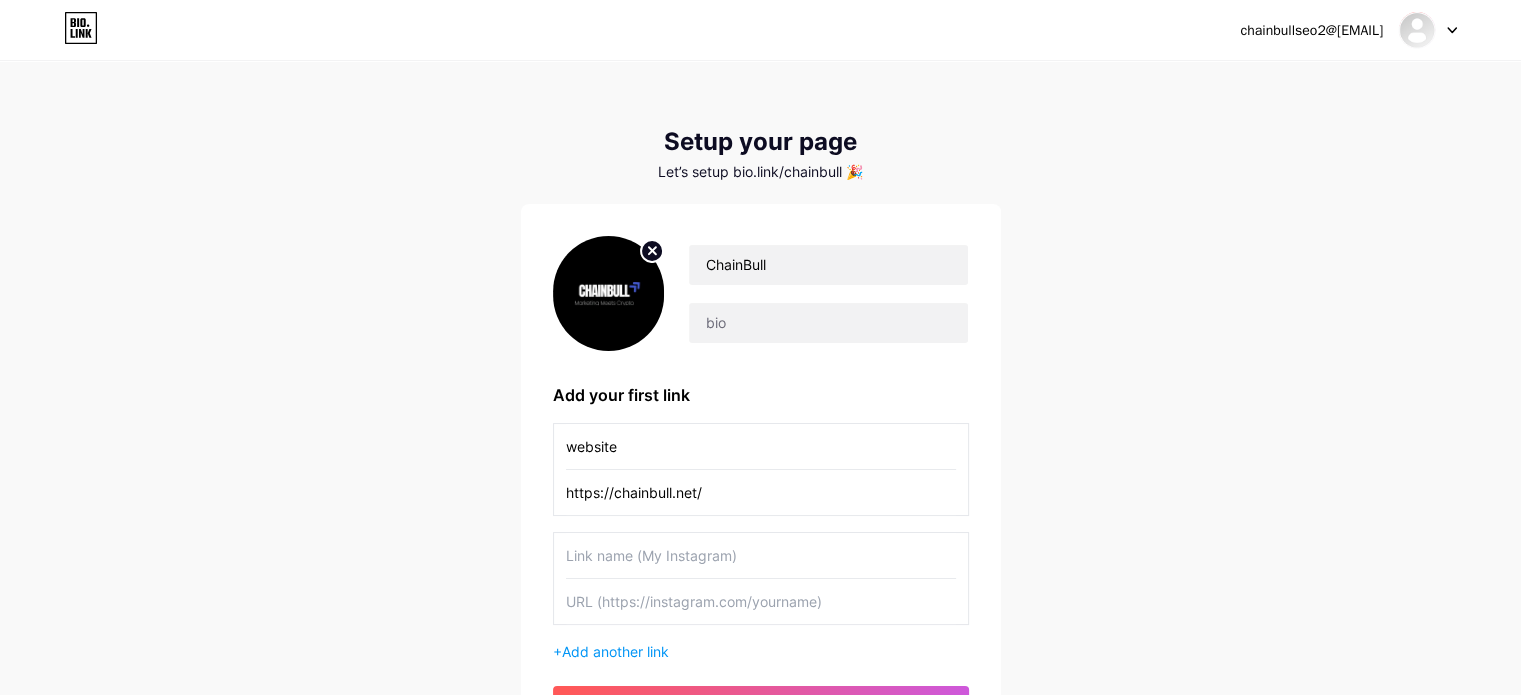 click at bounding box center (761, 446) 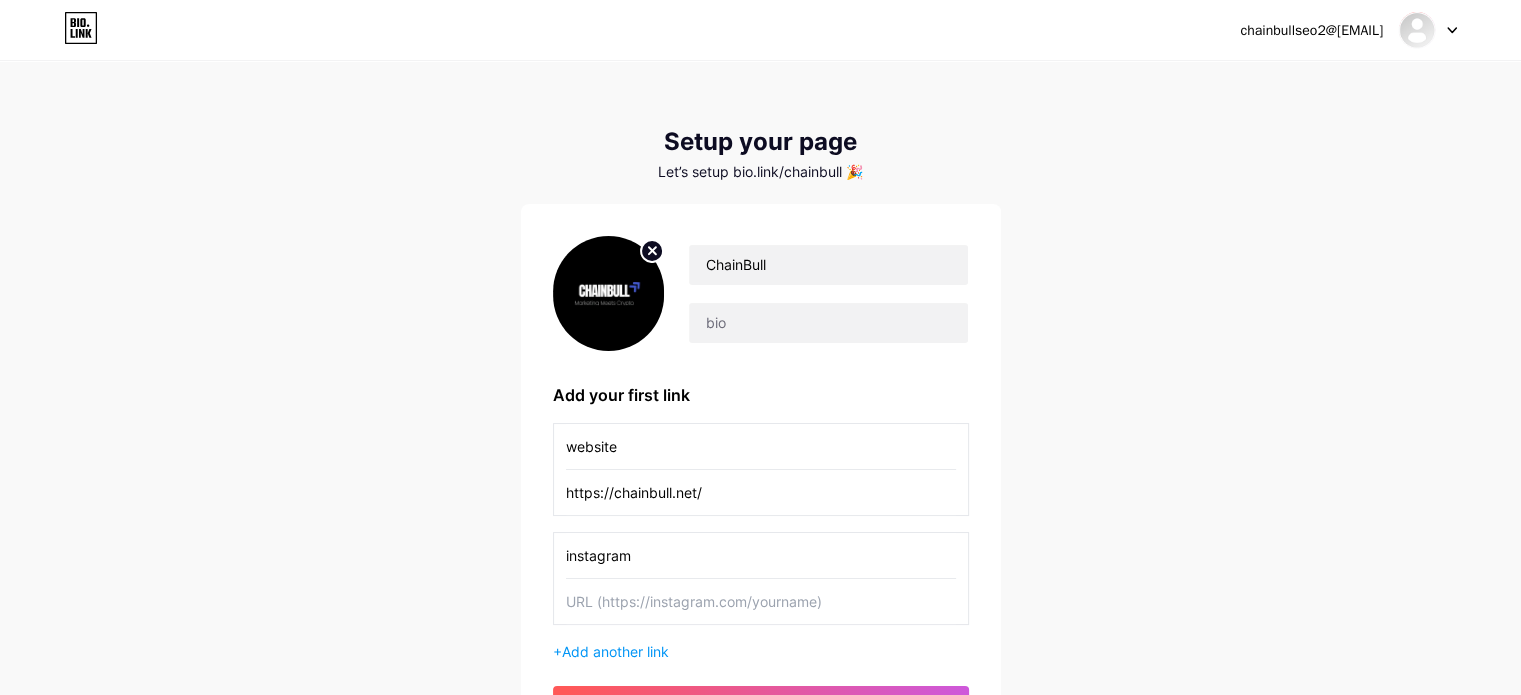 type on "instagram" 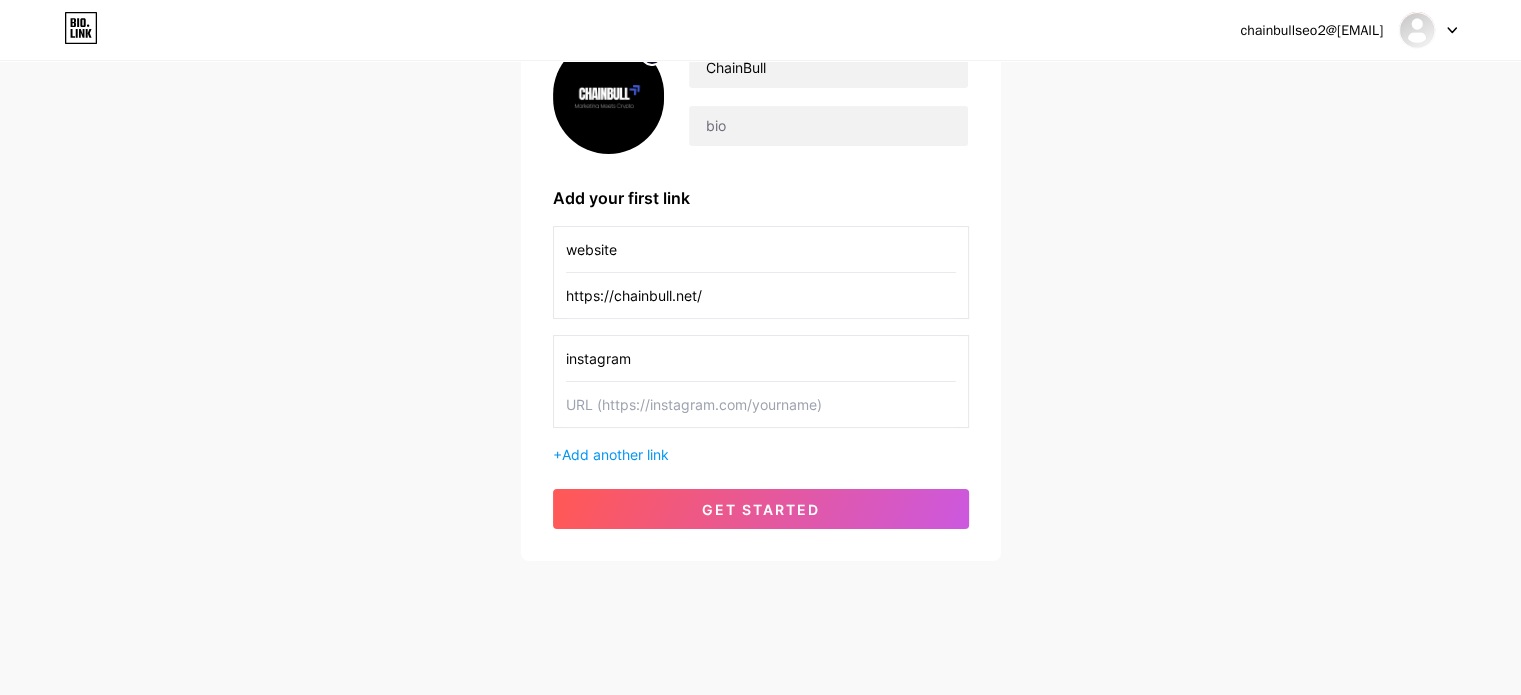 scroll, scrollTop: 200, scrollLeft: 0, axis: vertical 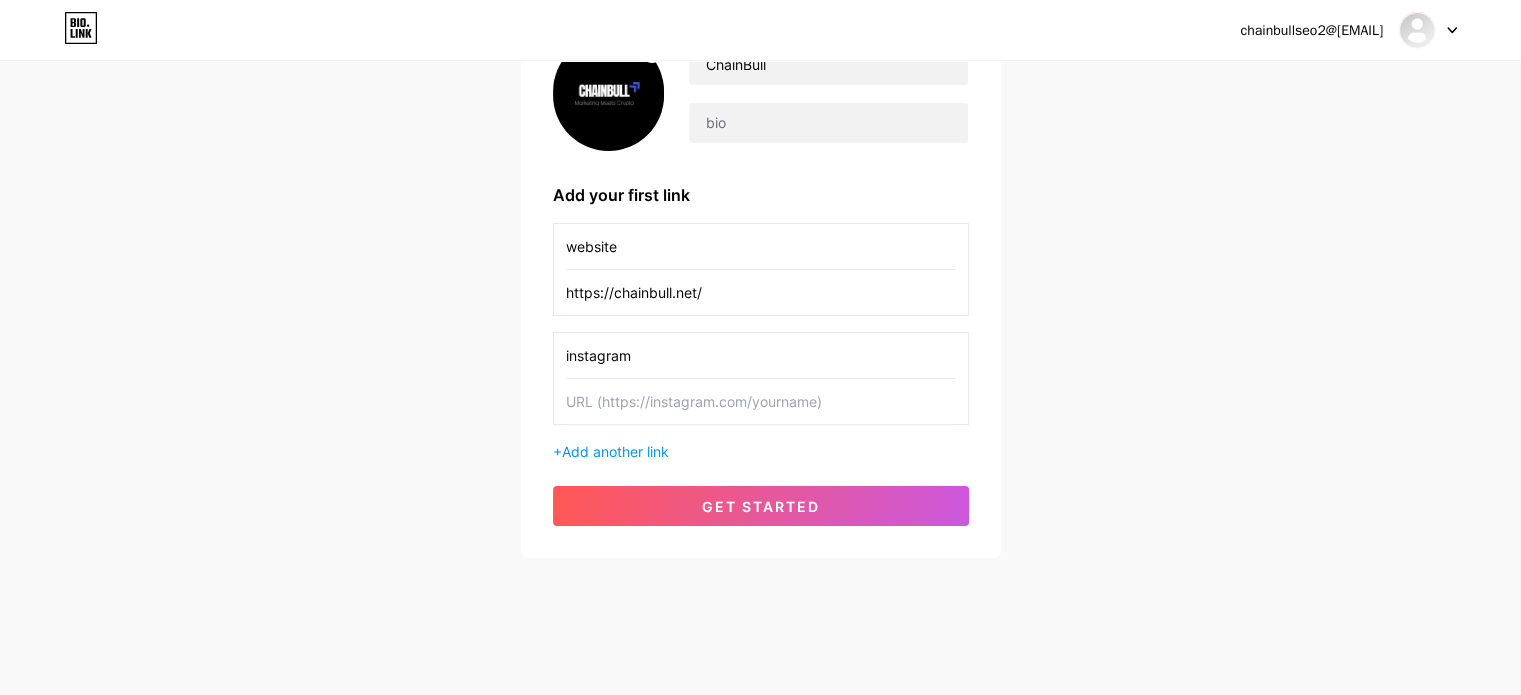 click on "instagram" at bounding box center (761, 246) 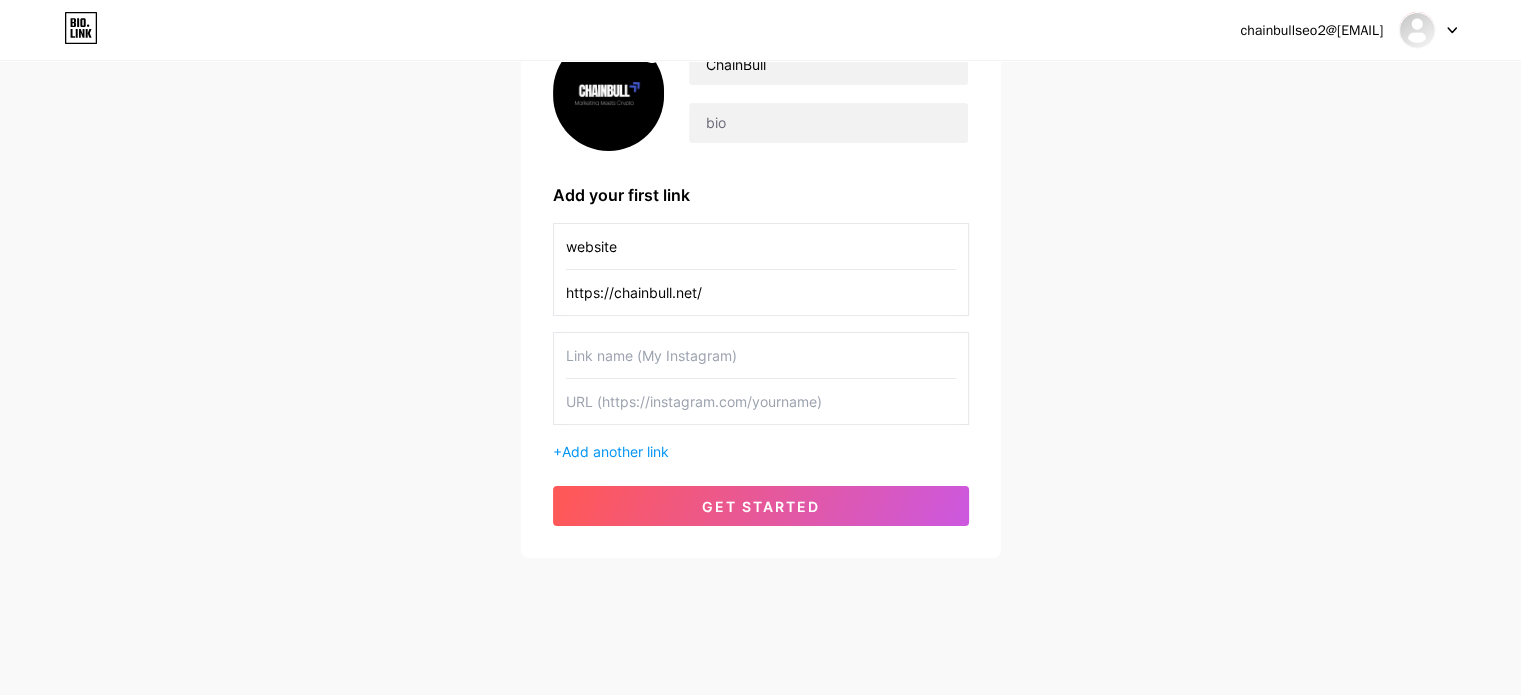 type 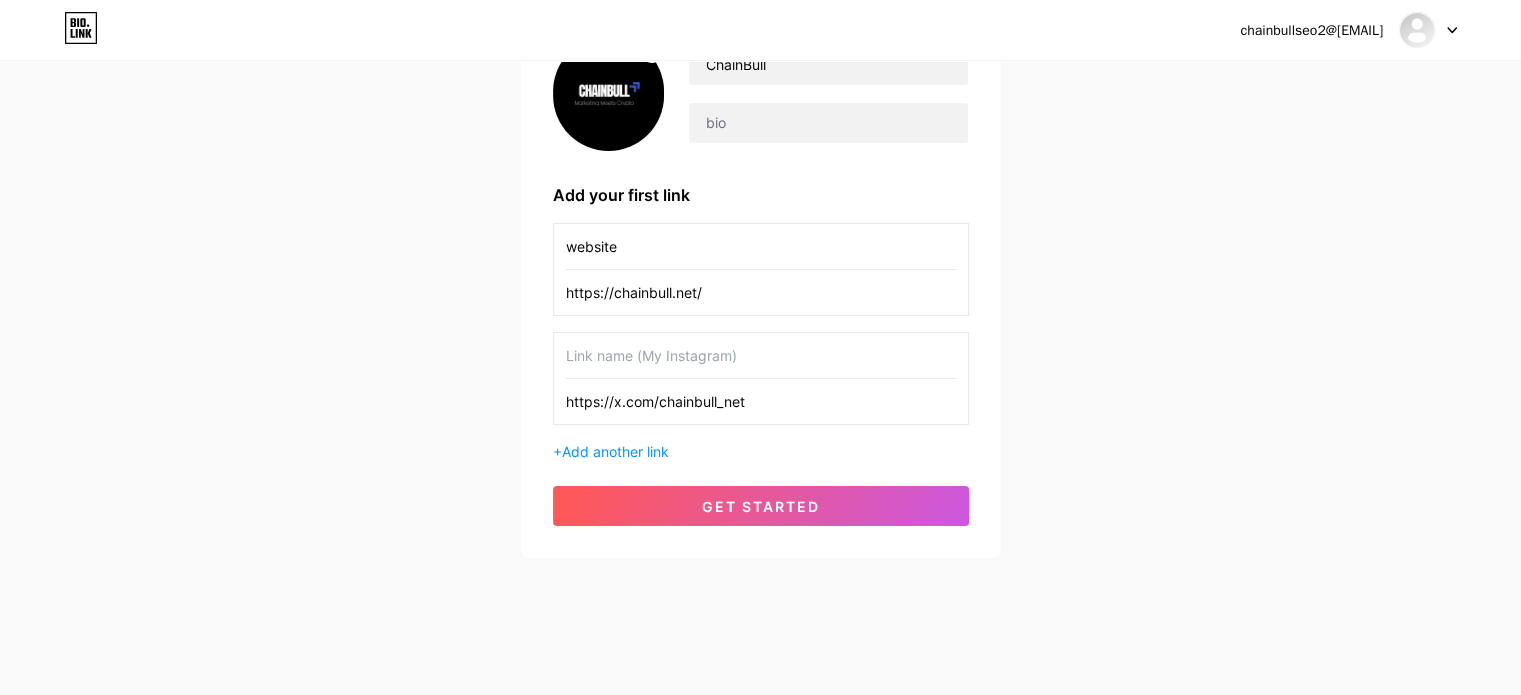 type on "https://x.com/chainbull_net" 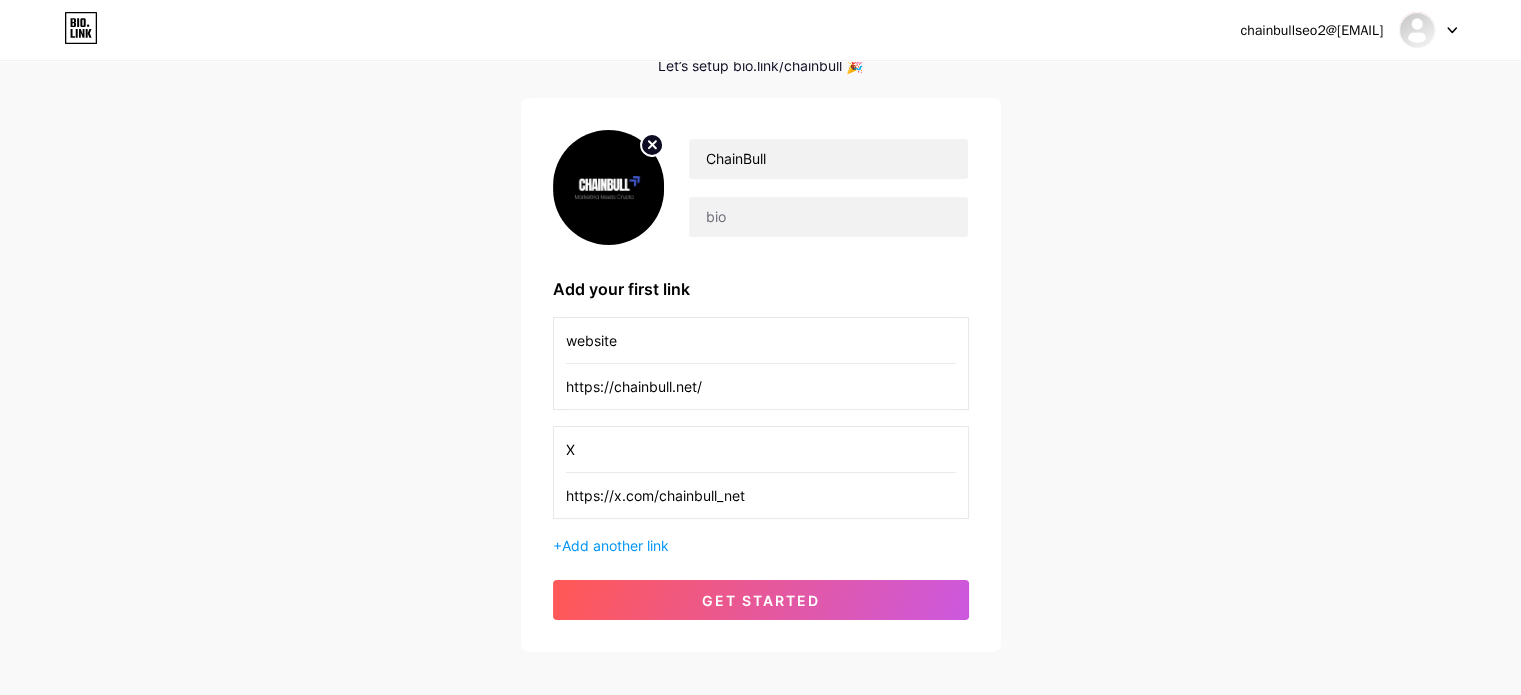 scroll, scrollTop: 0, scrollLeft: 0, axis: both 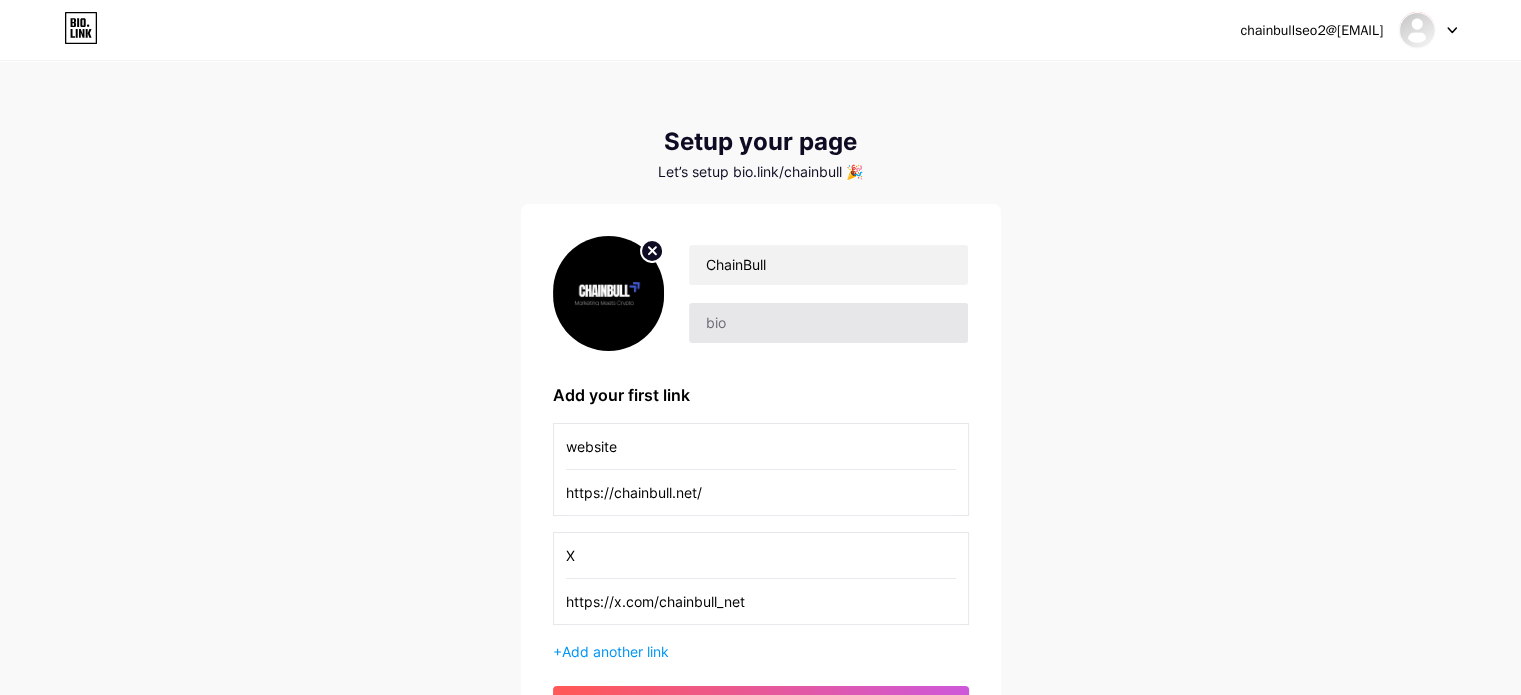 type on "X" 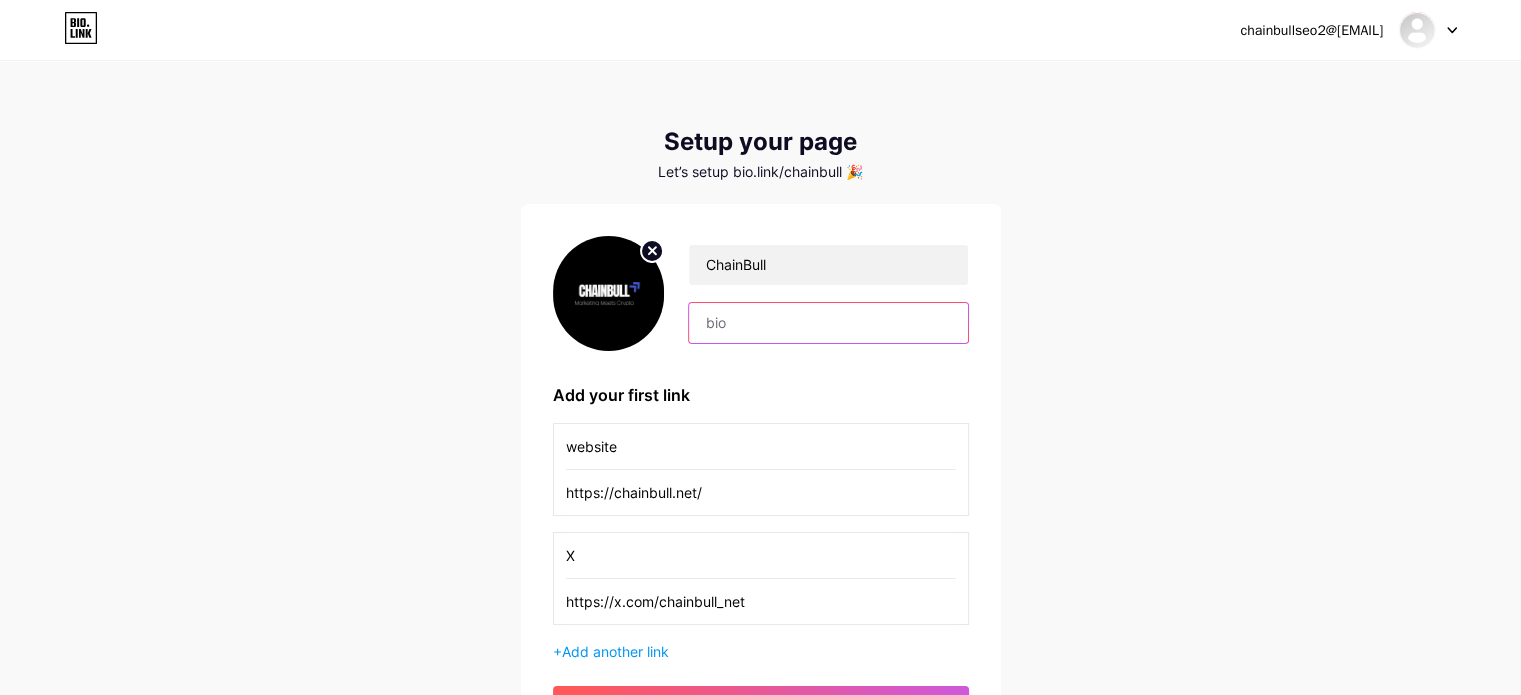 click at bounding box center (828, 323) 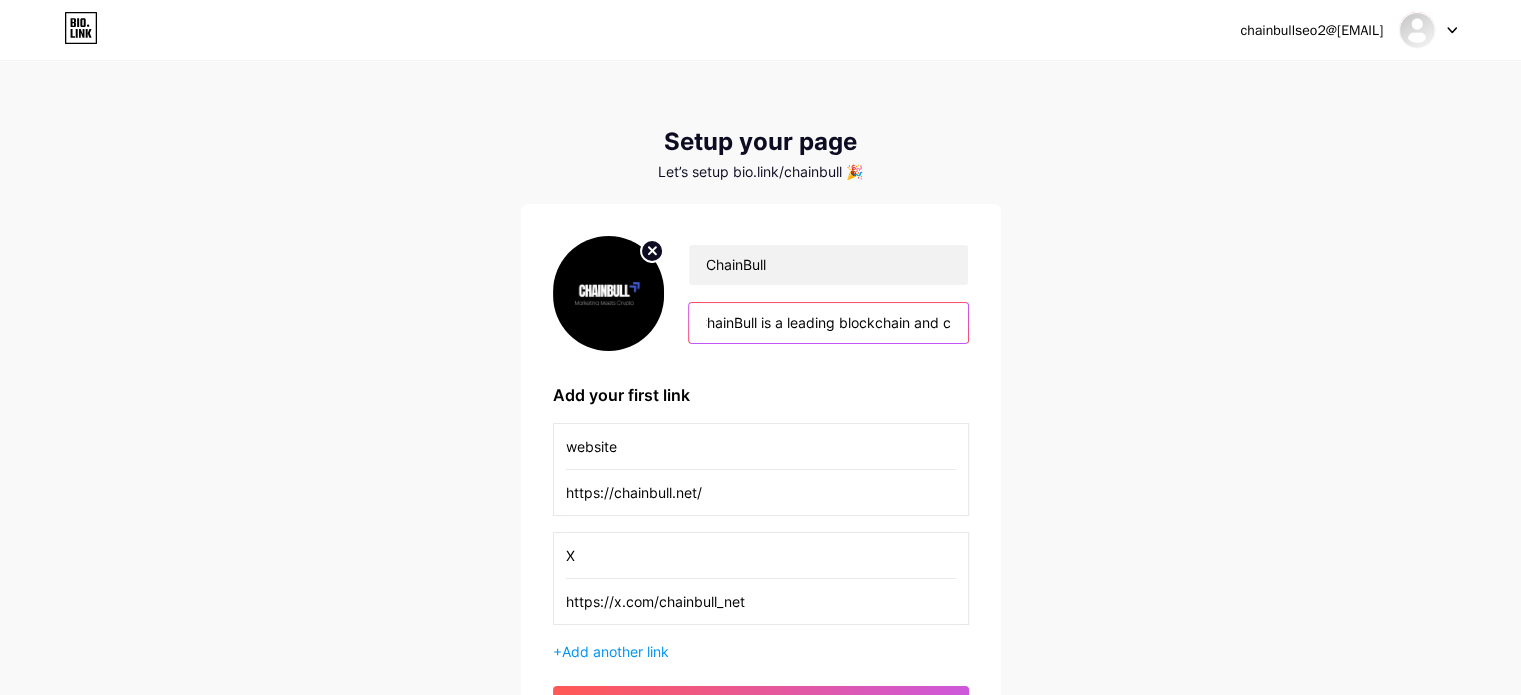 scroll, scrollTop: 0, scrollLeft: 0, axis: both 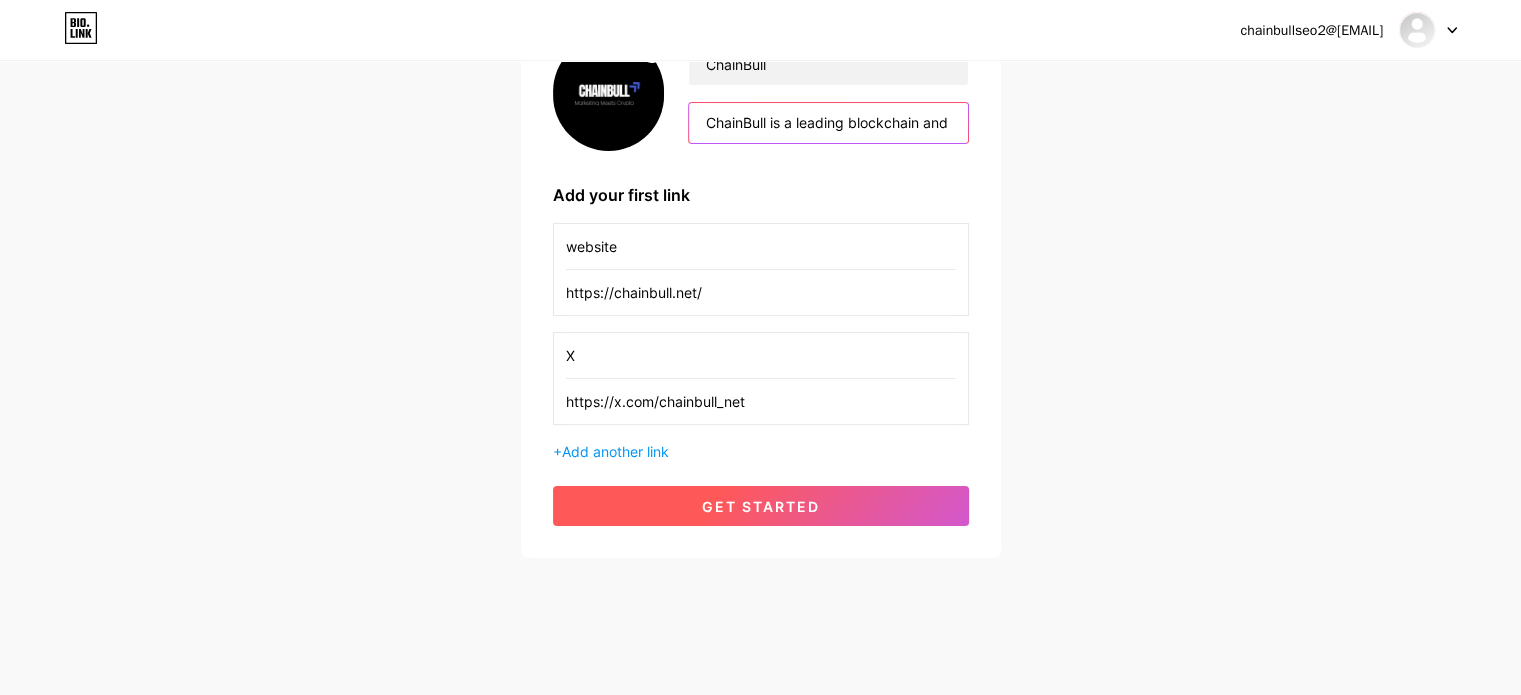 type on "ChainBull is a leading blockchain and cryptocurrency solutions provider, delivering end-to-end services." 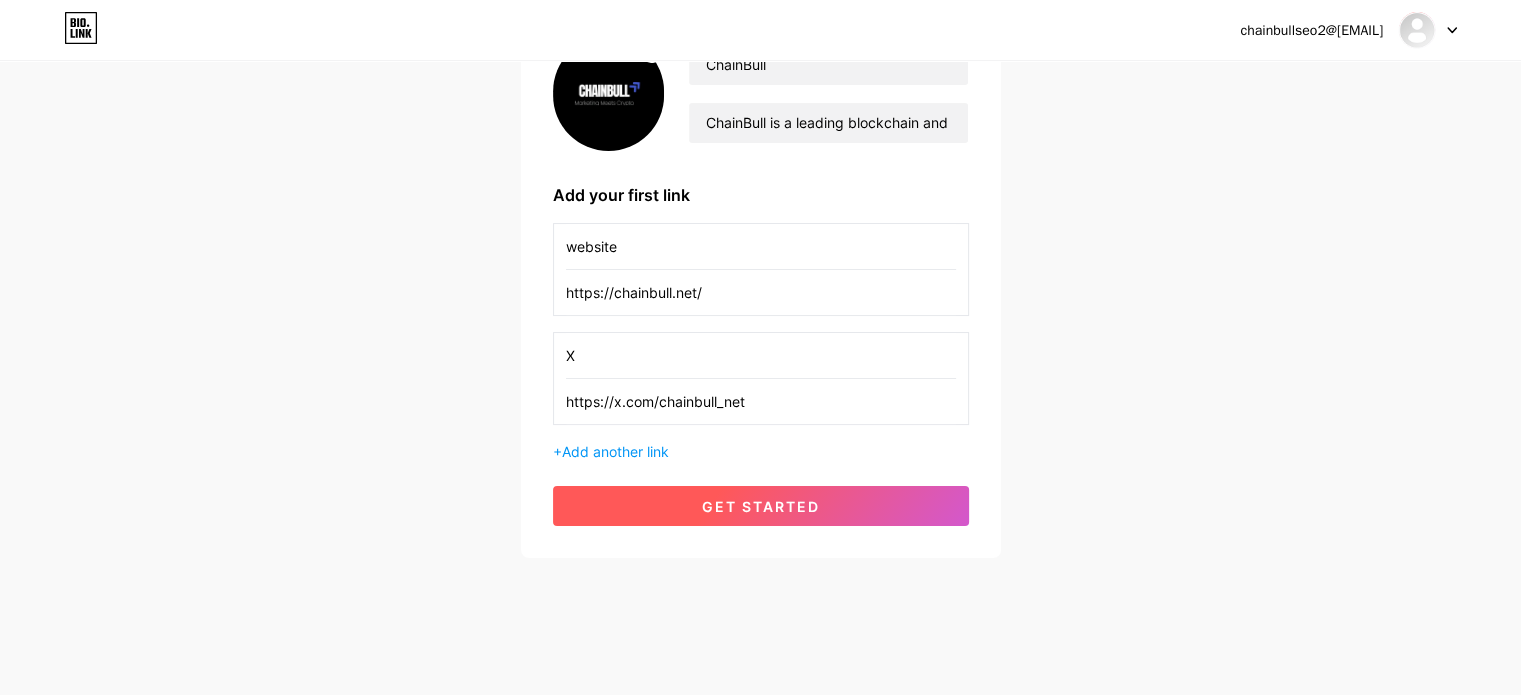 click on "get started" at bounding box center [761, 506] 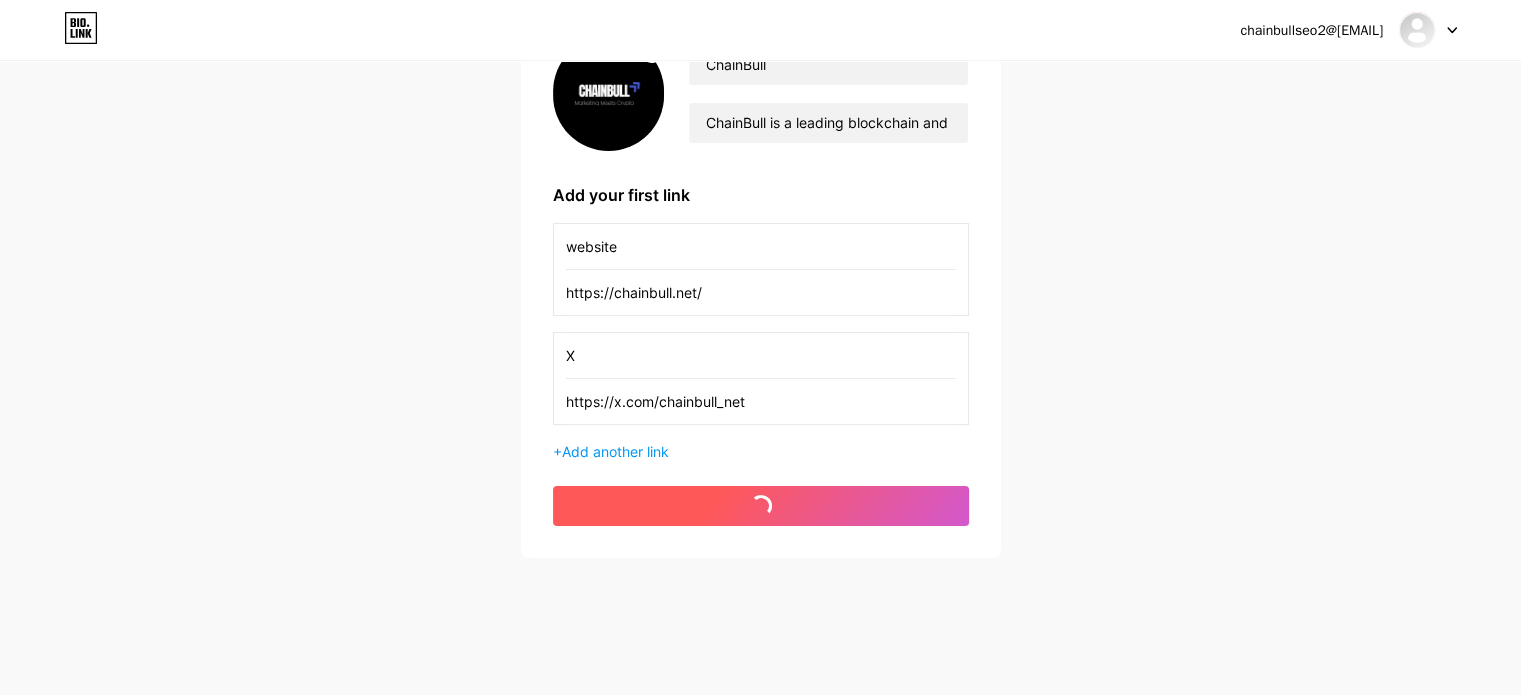 scroll, scrollTop: 0, scrollLeft: 0, axis: both 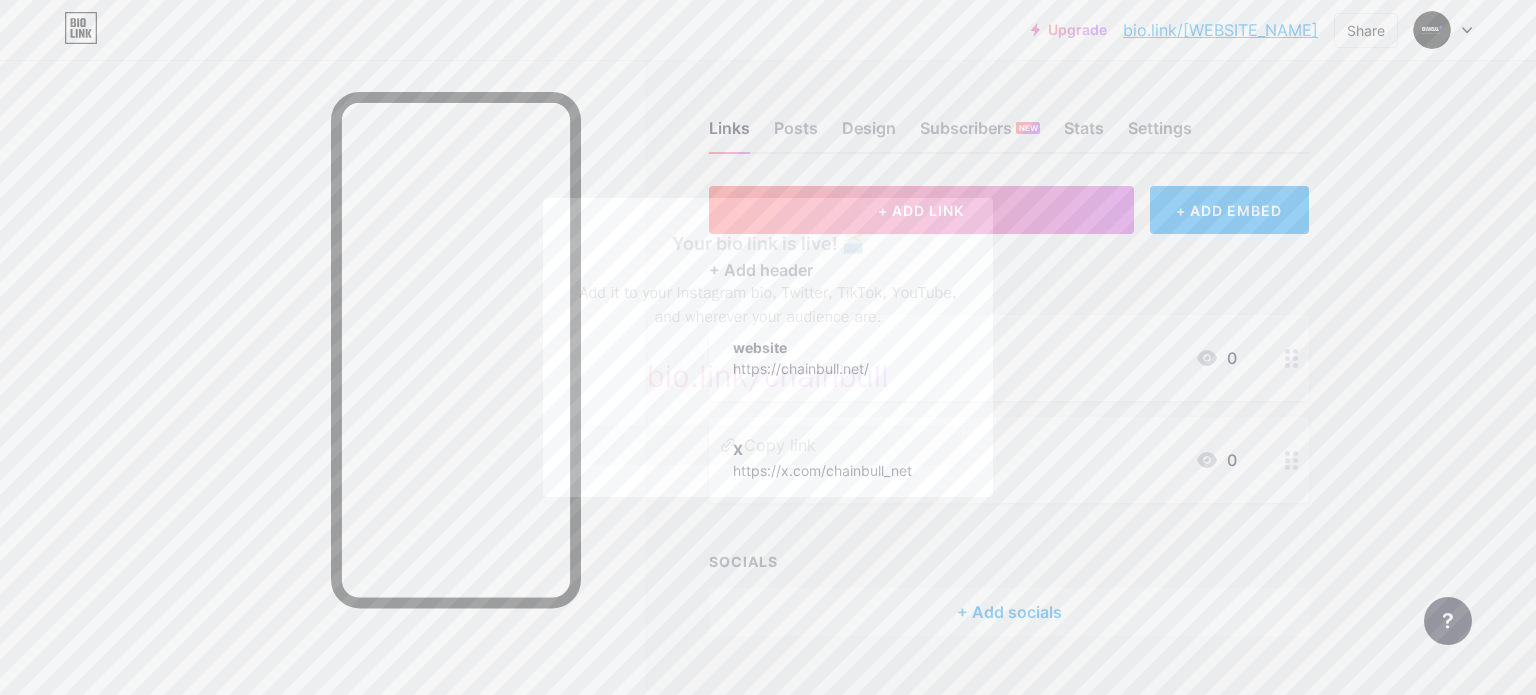 click on "Copy link" at bounding box center [768, 445] 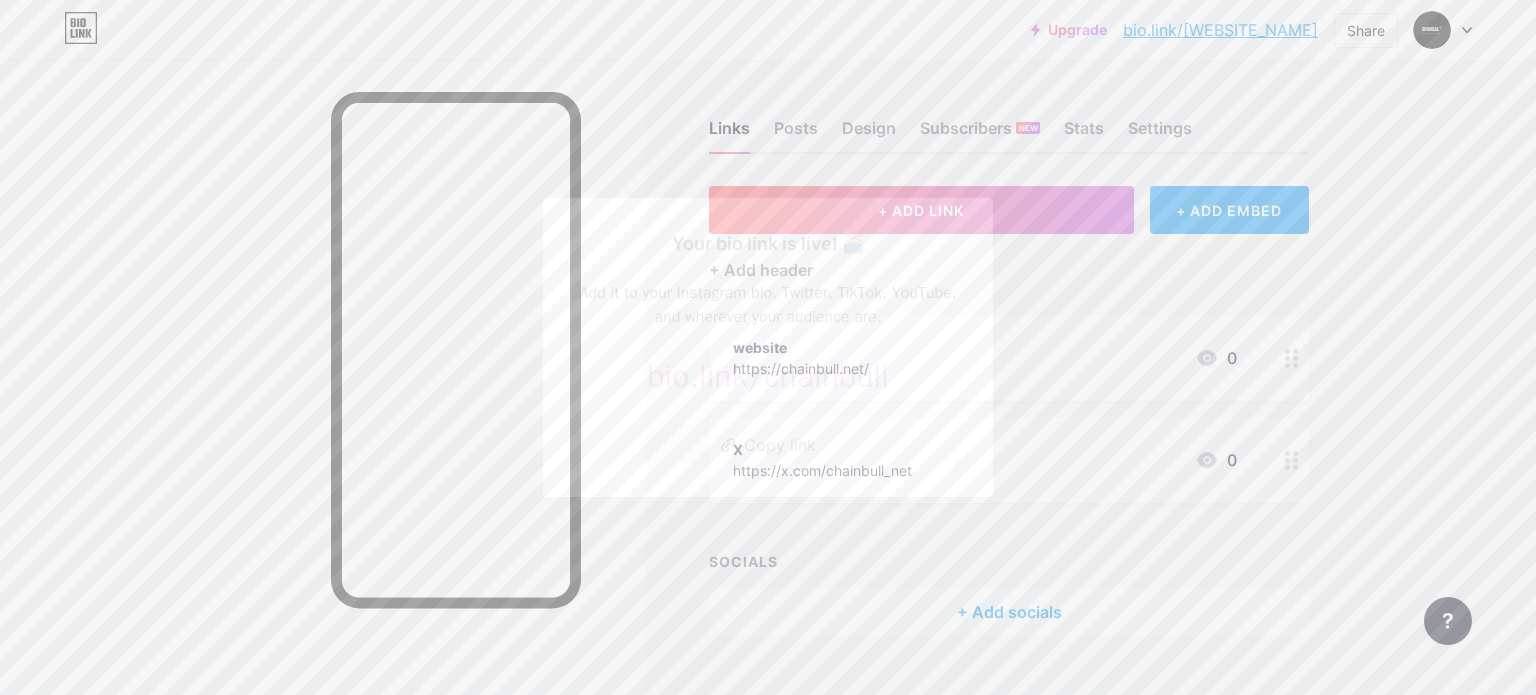 click at bounding box center [768, 347] 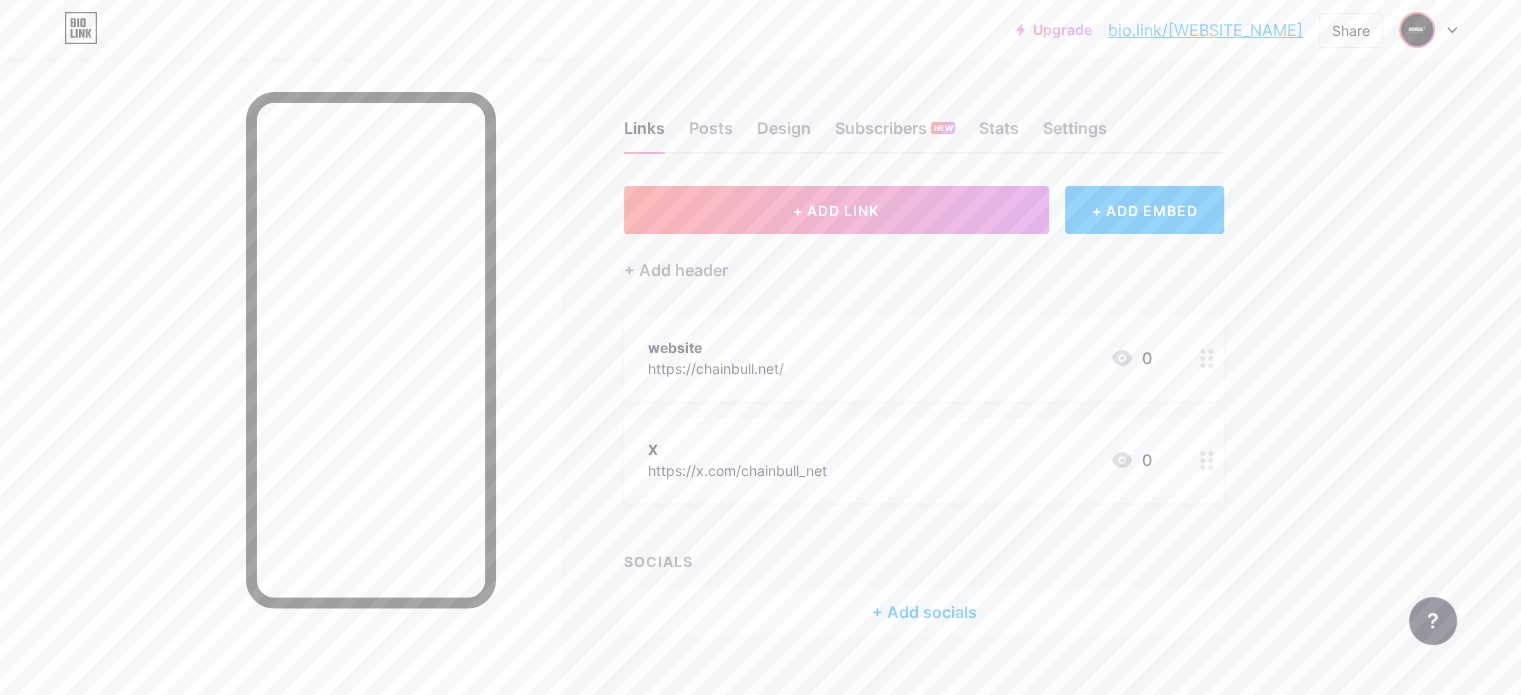 click at bounding box center [1428, 30] 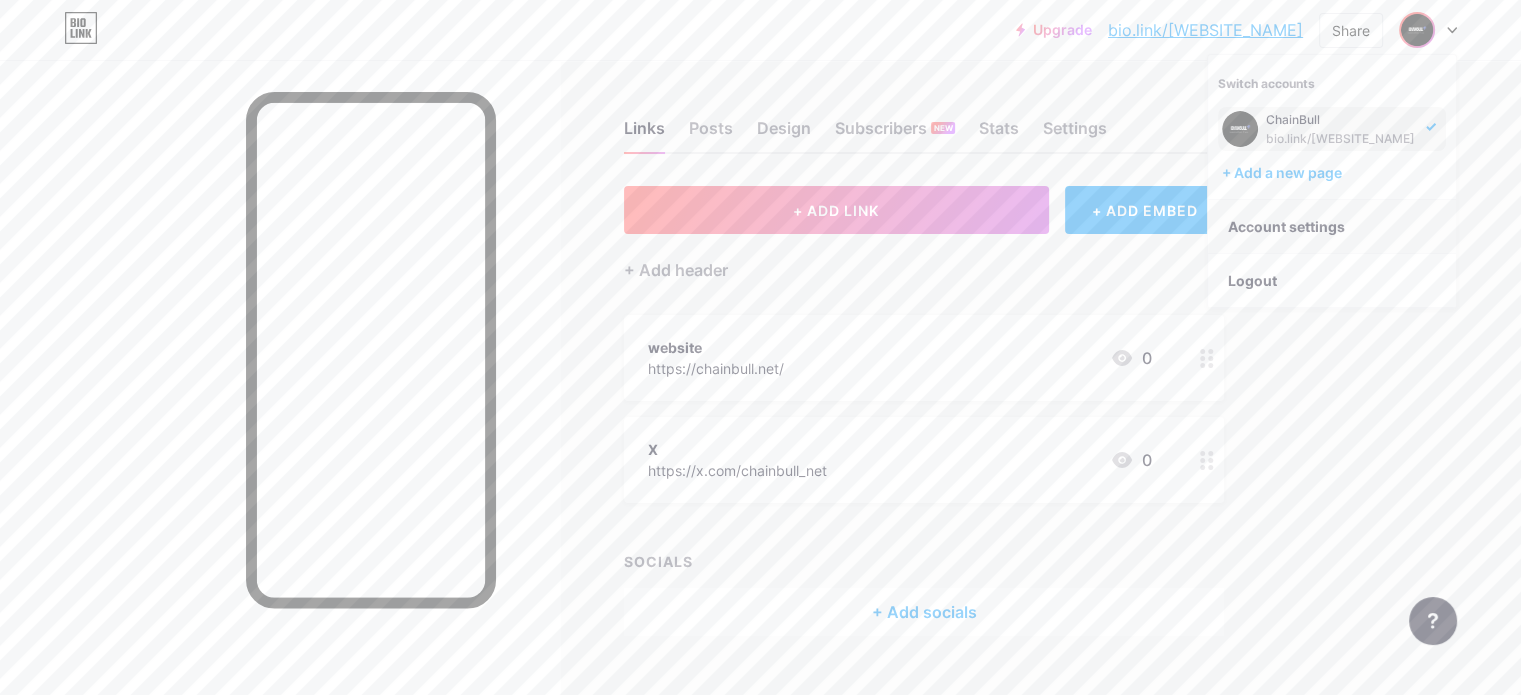 click on "Account settings" at bounding box center (1332, 227) 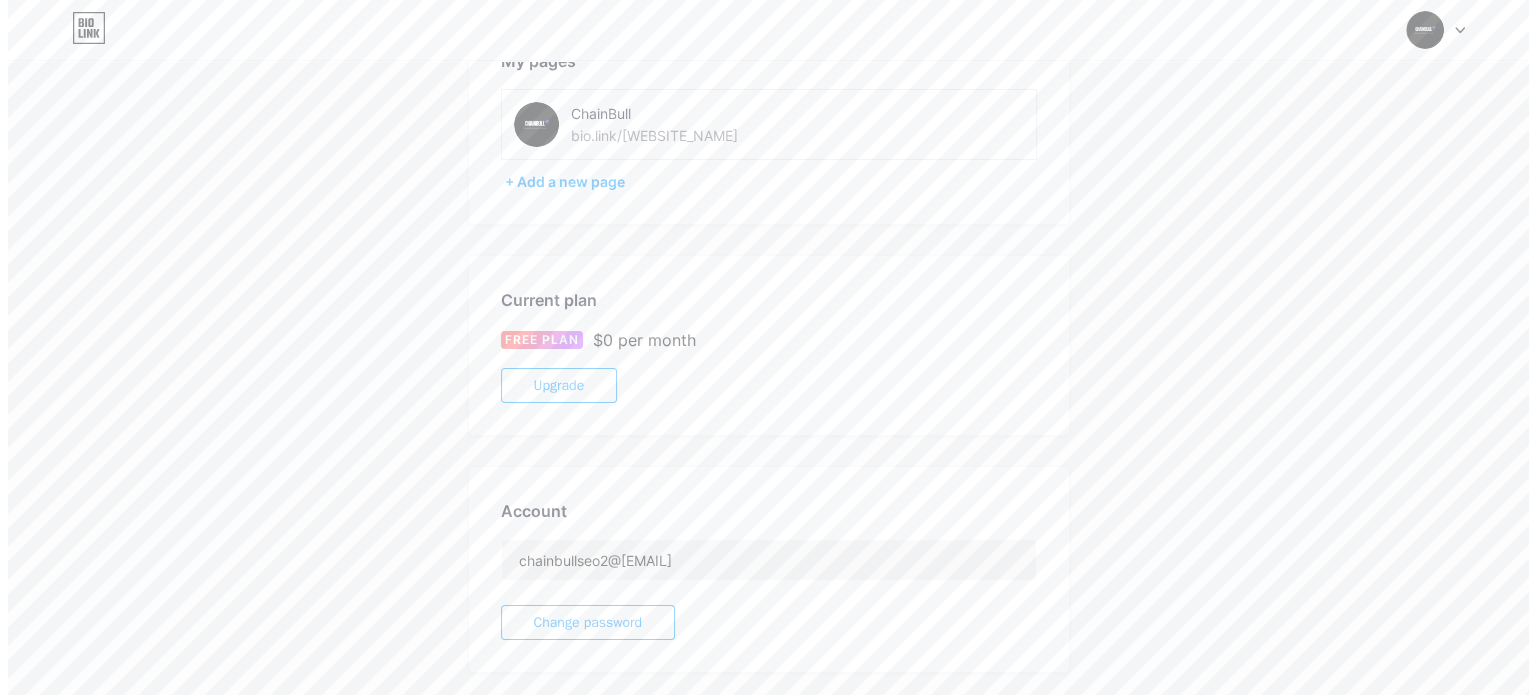 scroll, scrollTop: 100, scrollLeft: 0, axis: vertical 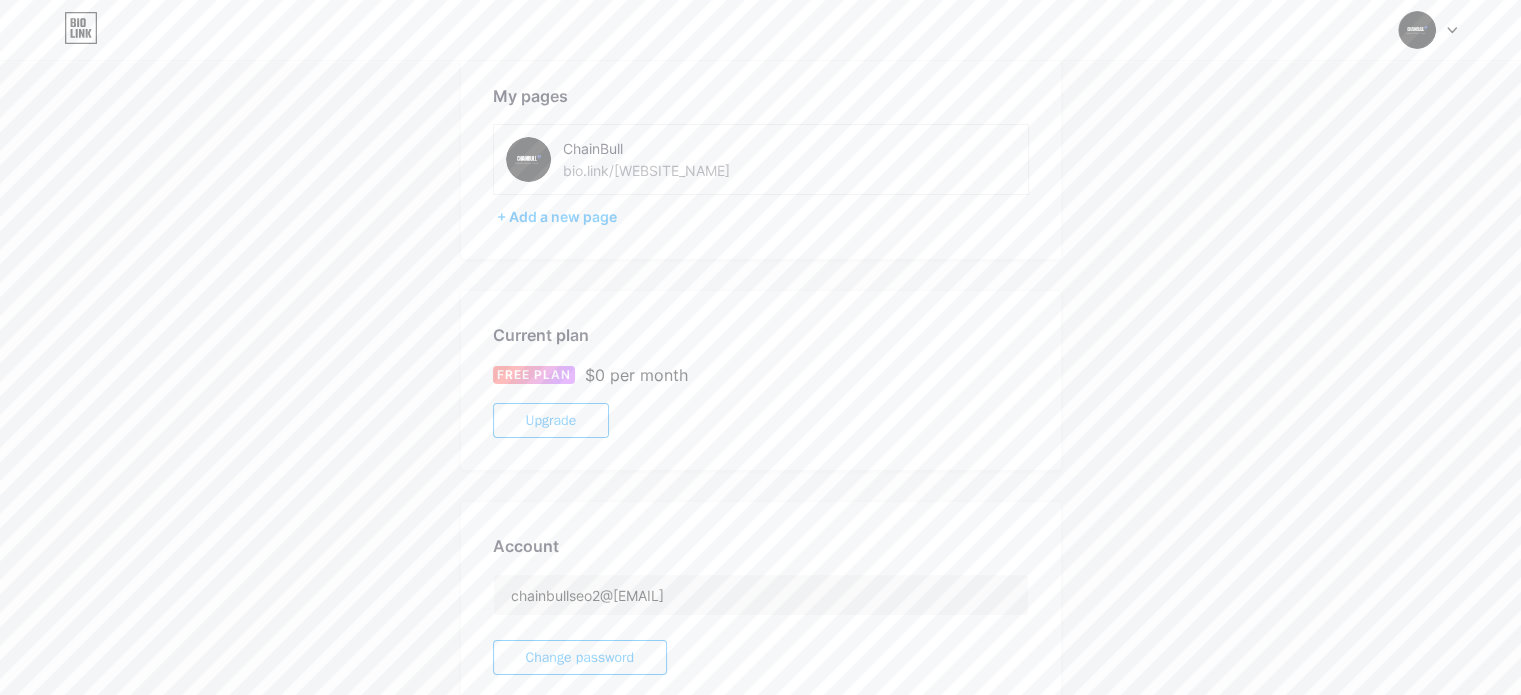 click on "Upgrade" at bounding box center (551, 420) 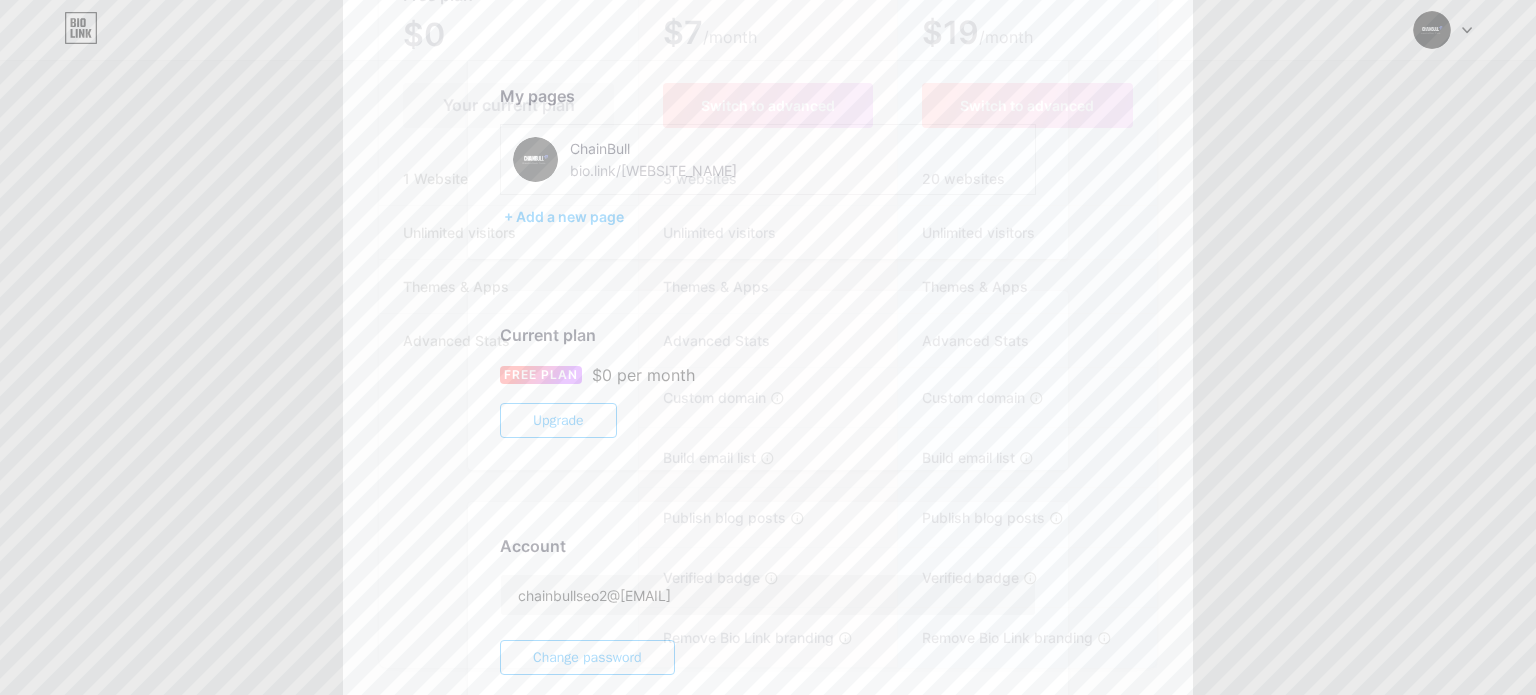 scroll, scrollTop: 215, scrollLeft: 0, axis: vertical 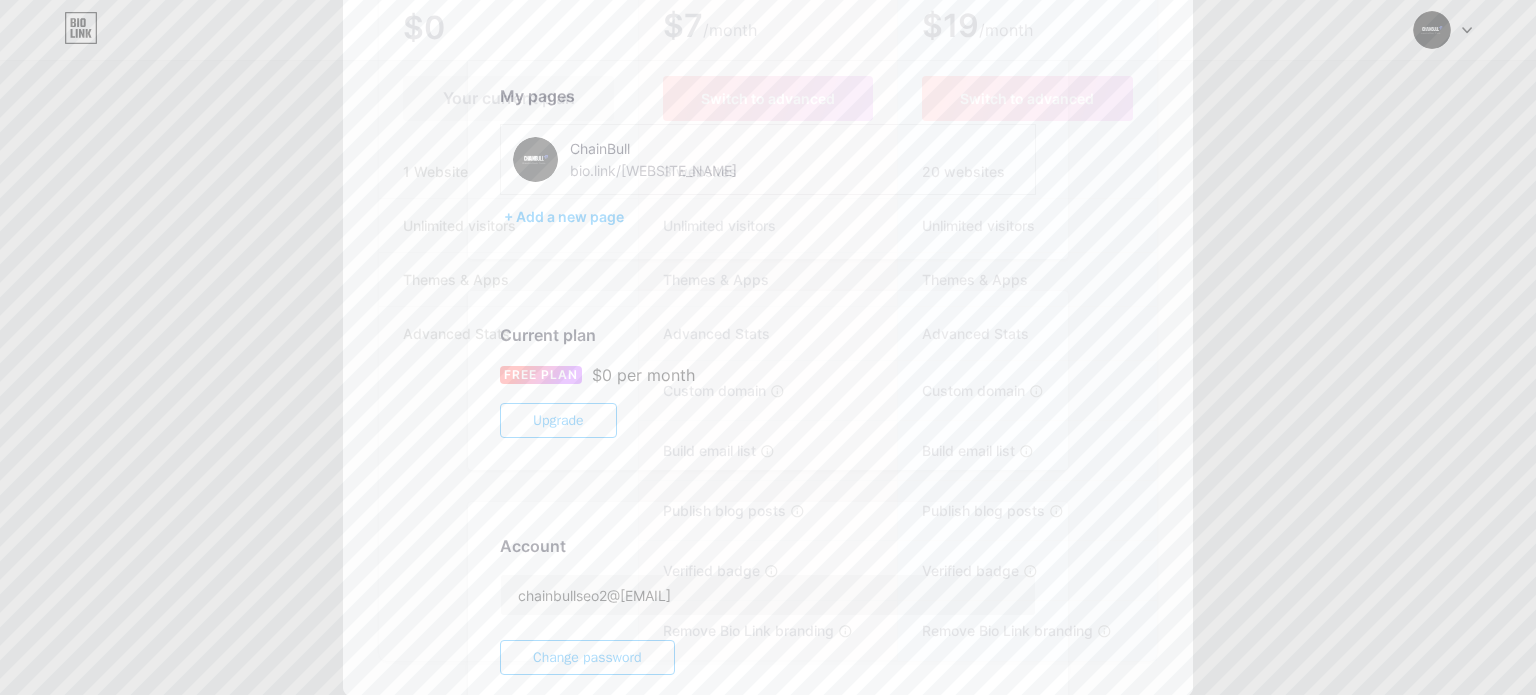 click on "Your current plan" at bounding box center [508, 98] 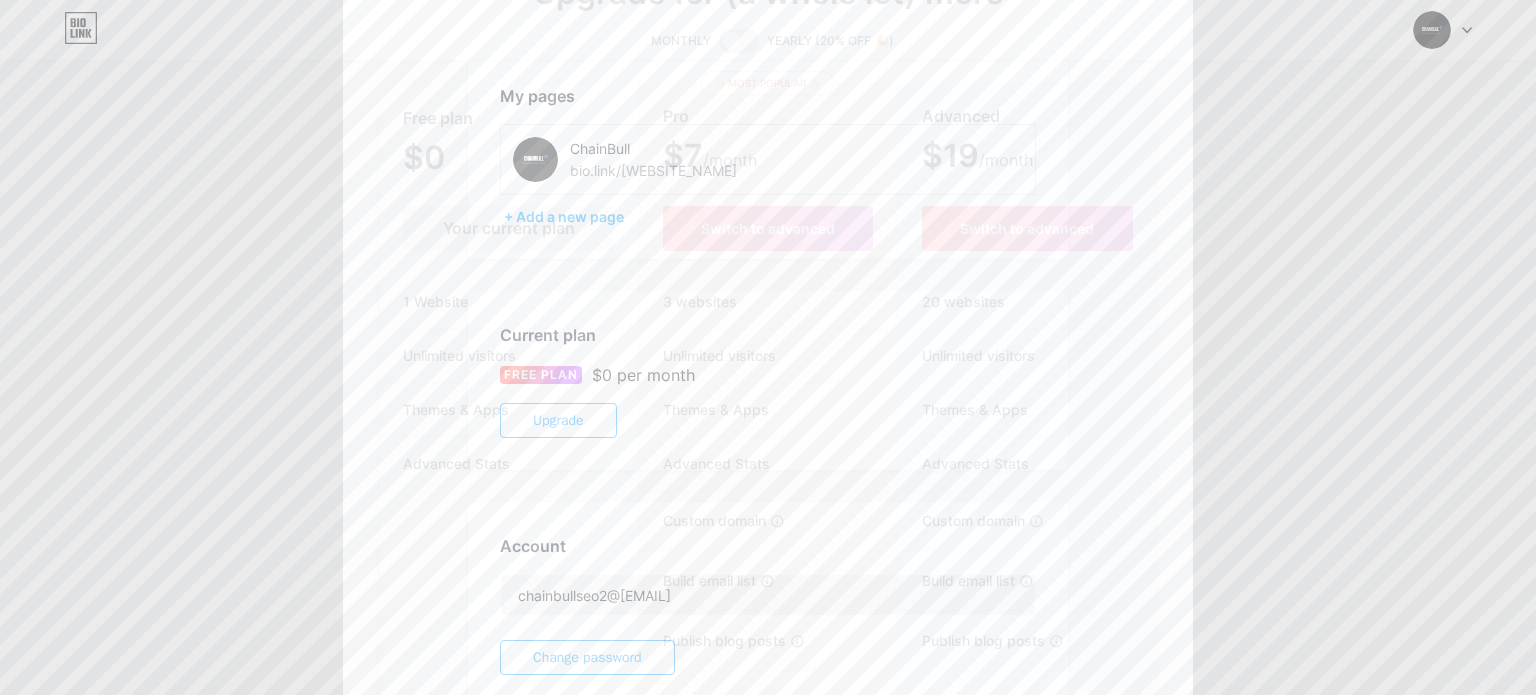 scroll, scrollTop: 0, scrollLeft: 0, axis: both 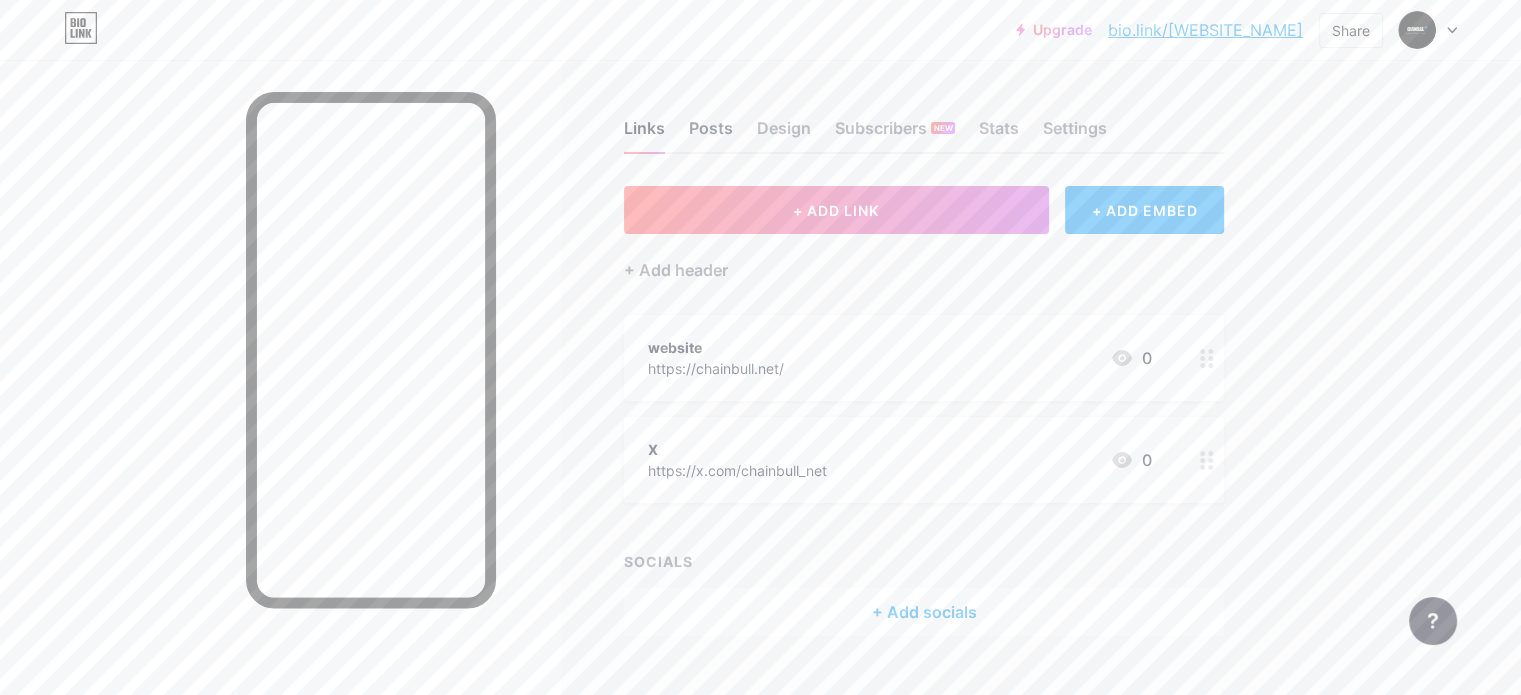 click on "Posts" at bounding box center (711, 134) 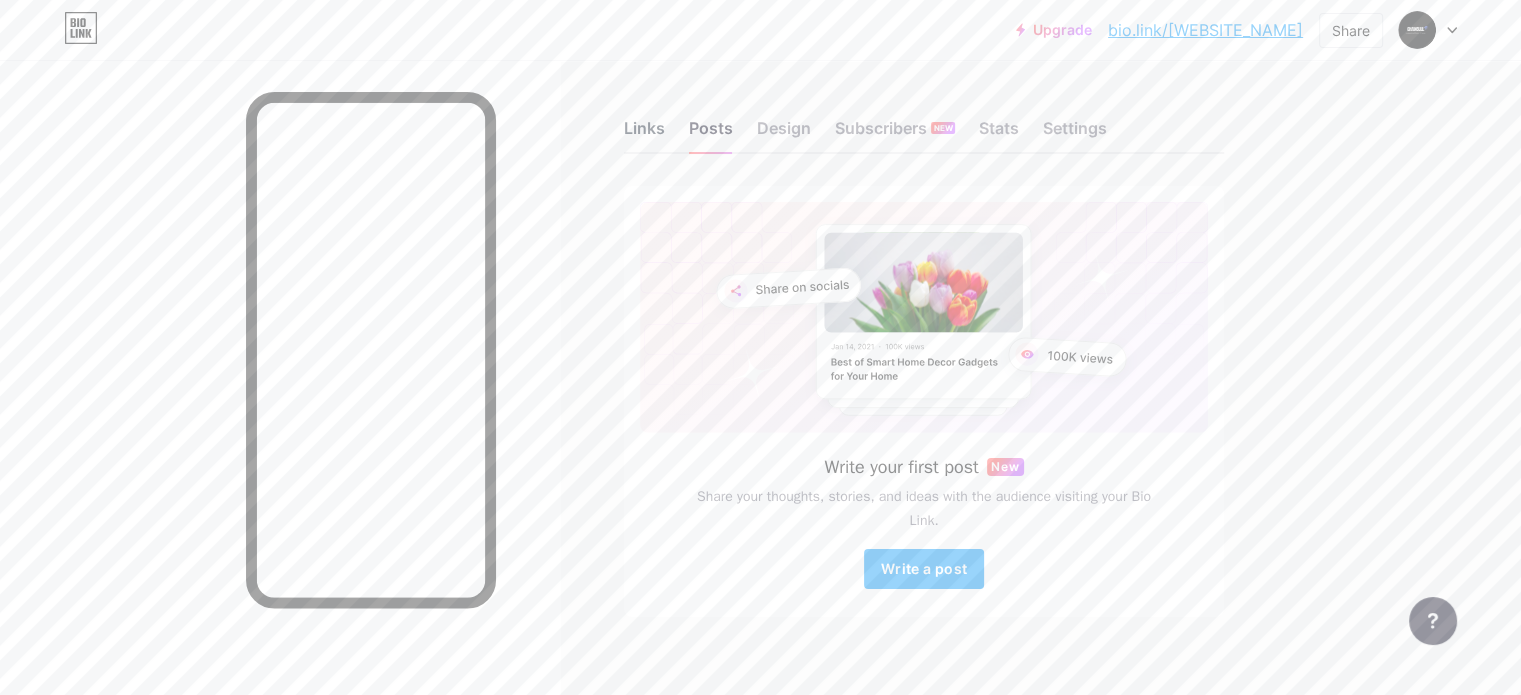 click on "Links" at bounding box center (644, 134) 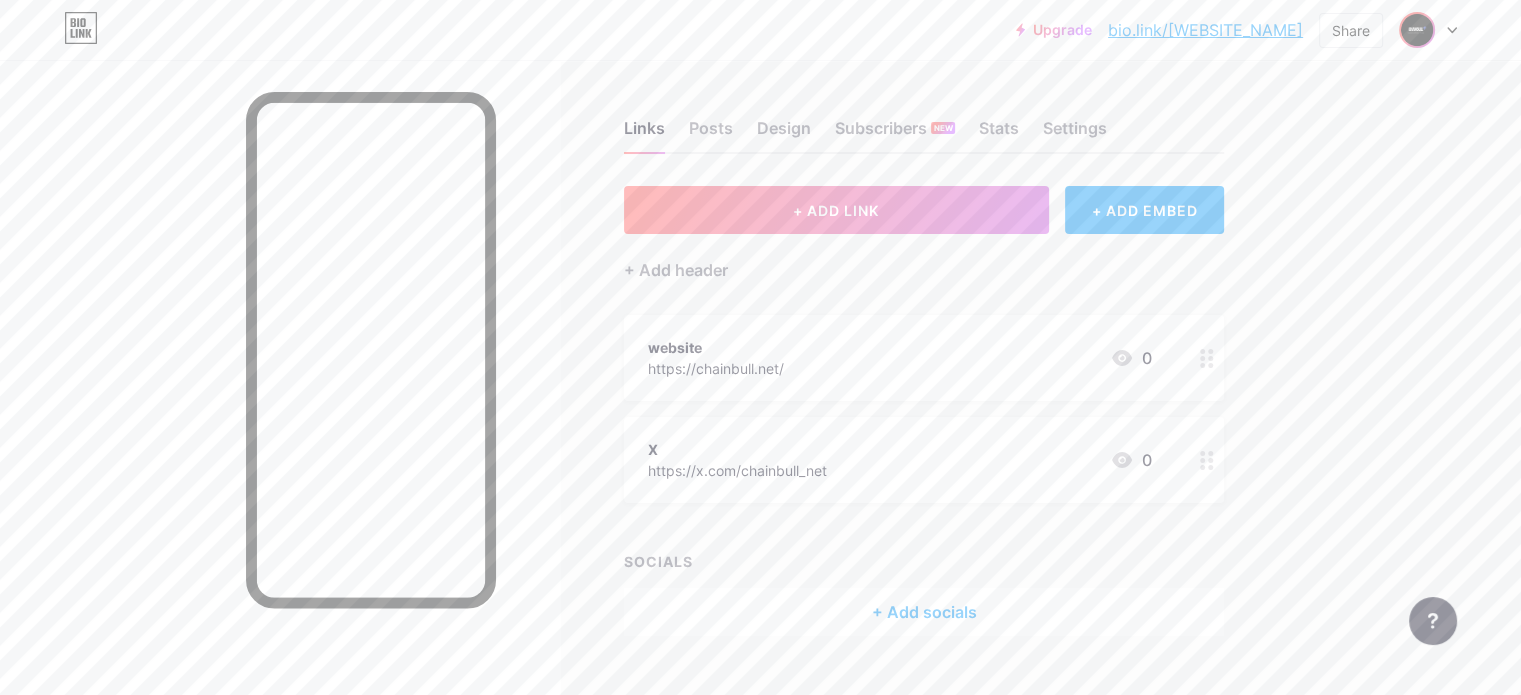 click at bounding box center [1417, 30] 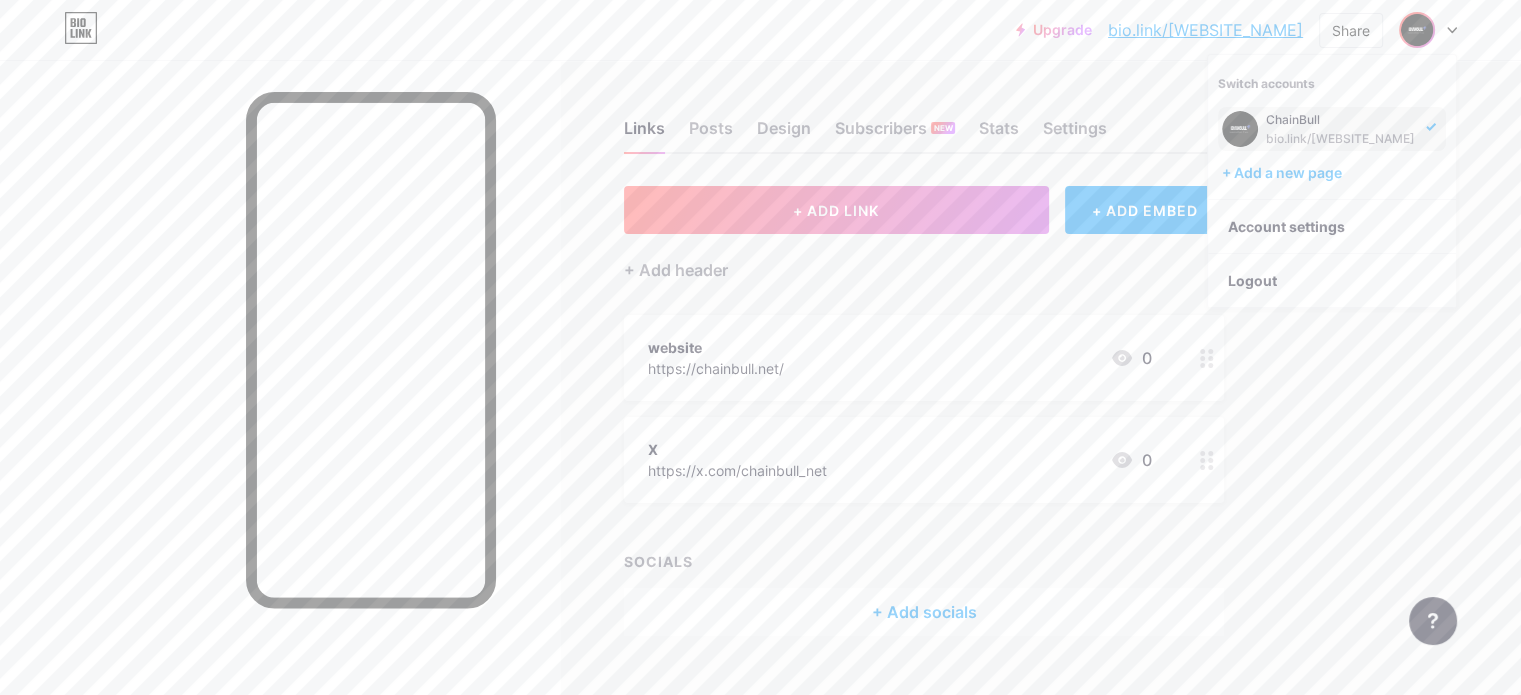 click on "bio.link/[WEBSITE_NAME]" at bounding box center [1340, 139] 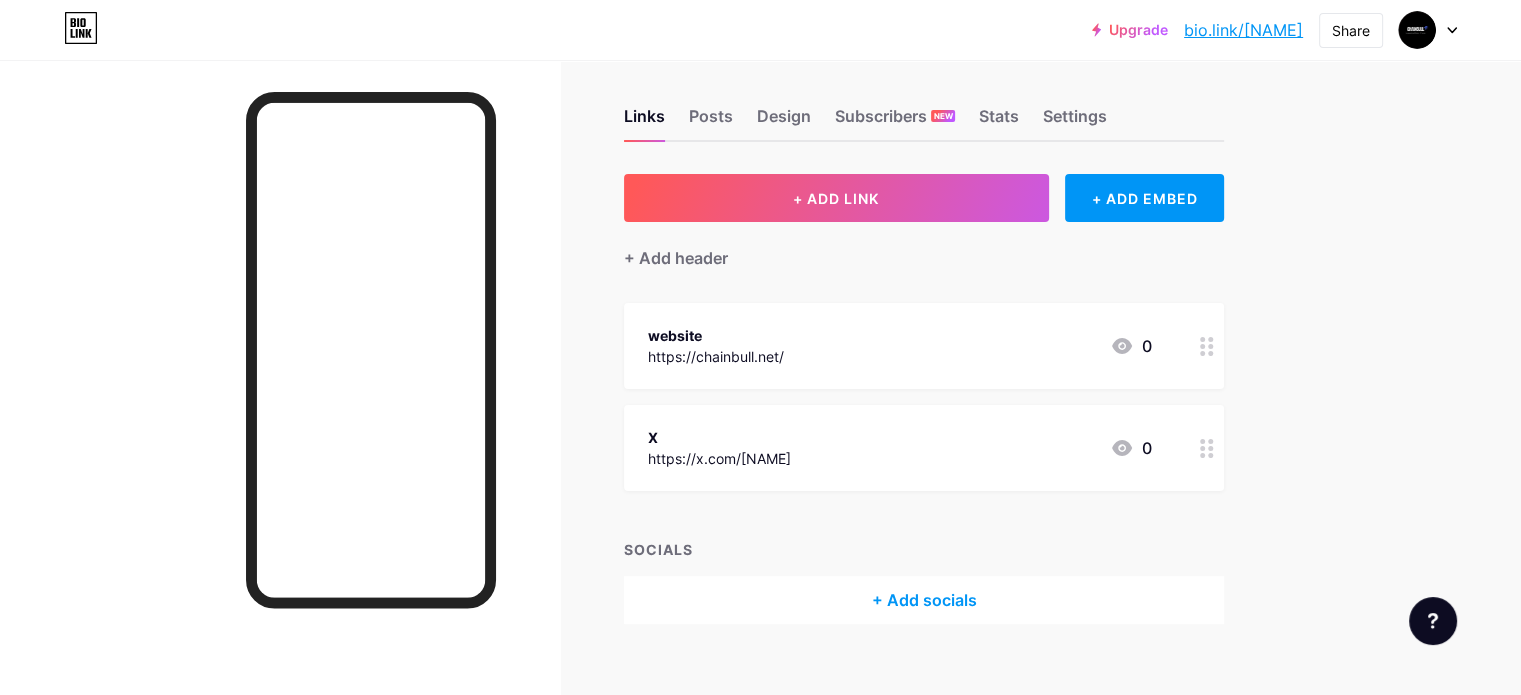 scroll, scrollTop: 0, scrollLeft: 0, axis: both 